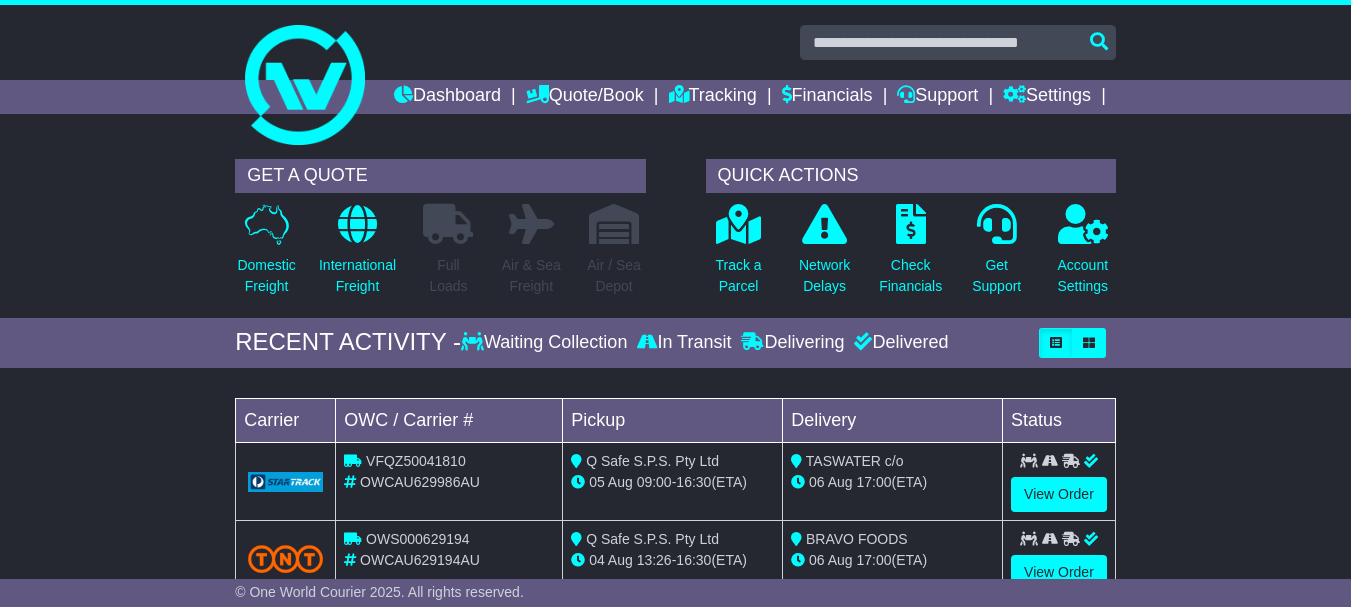 scroll, scrollTop: 0, scrollLeft: 0, axis: both 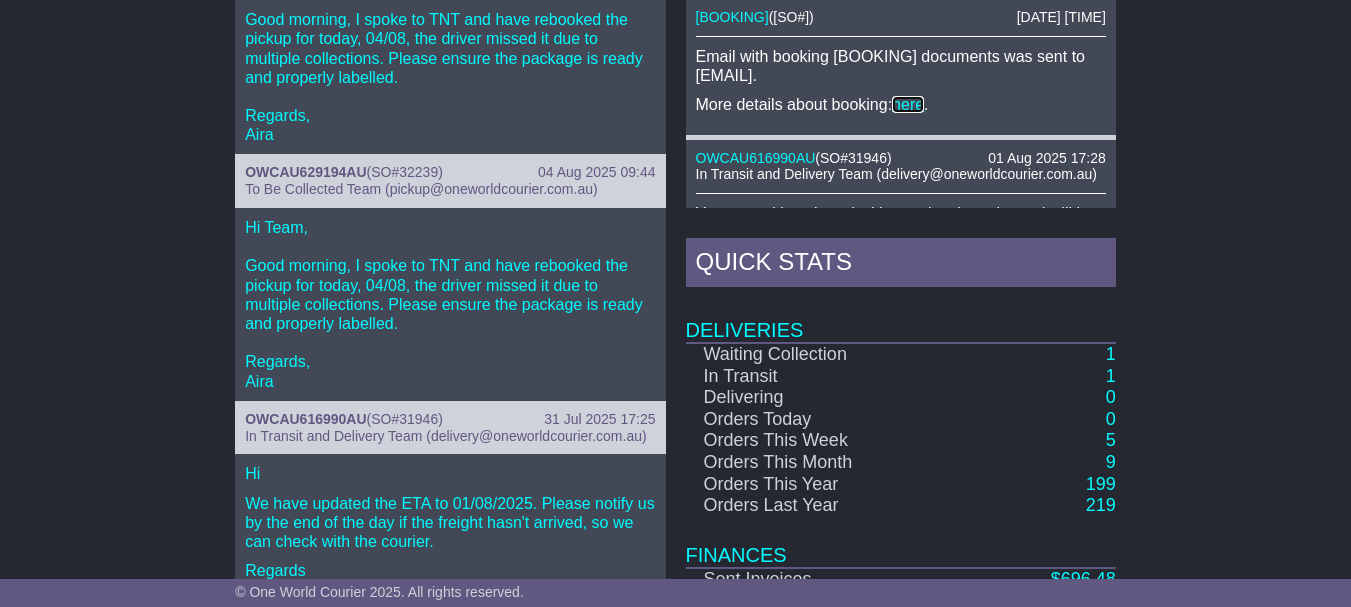 click on "here" at bounding box center (908, 104) 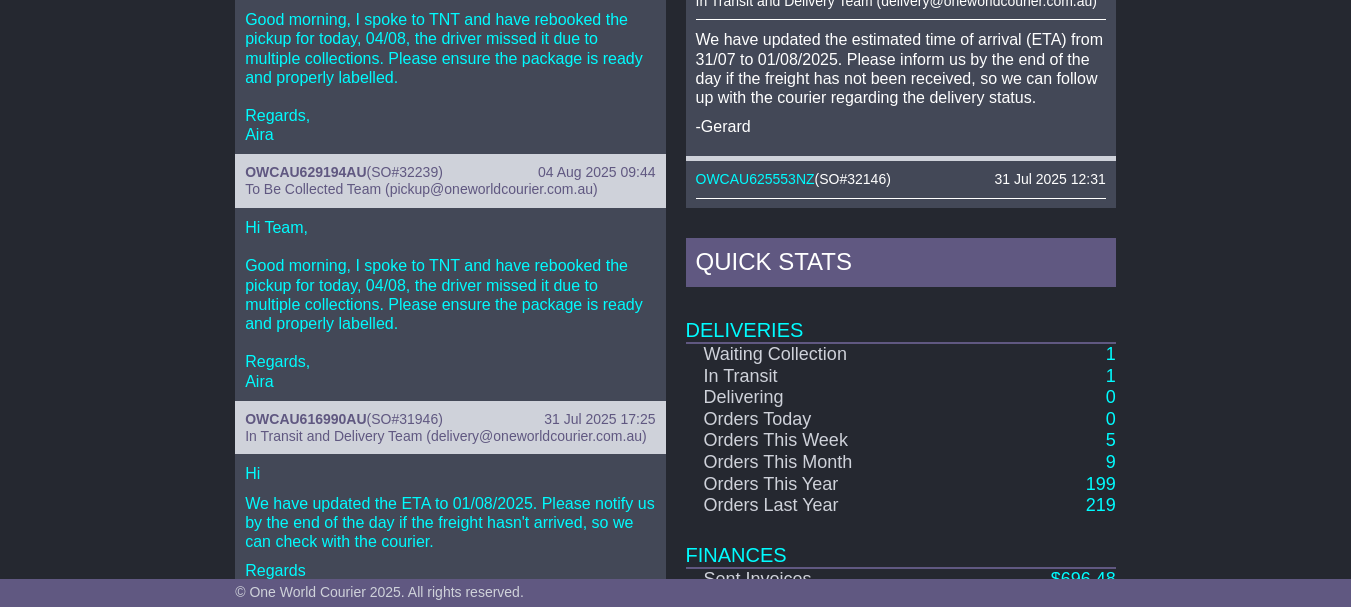 scroll, scrollTop: 1400, scrollLeft: 0, axis: vertical 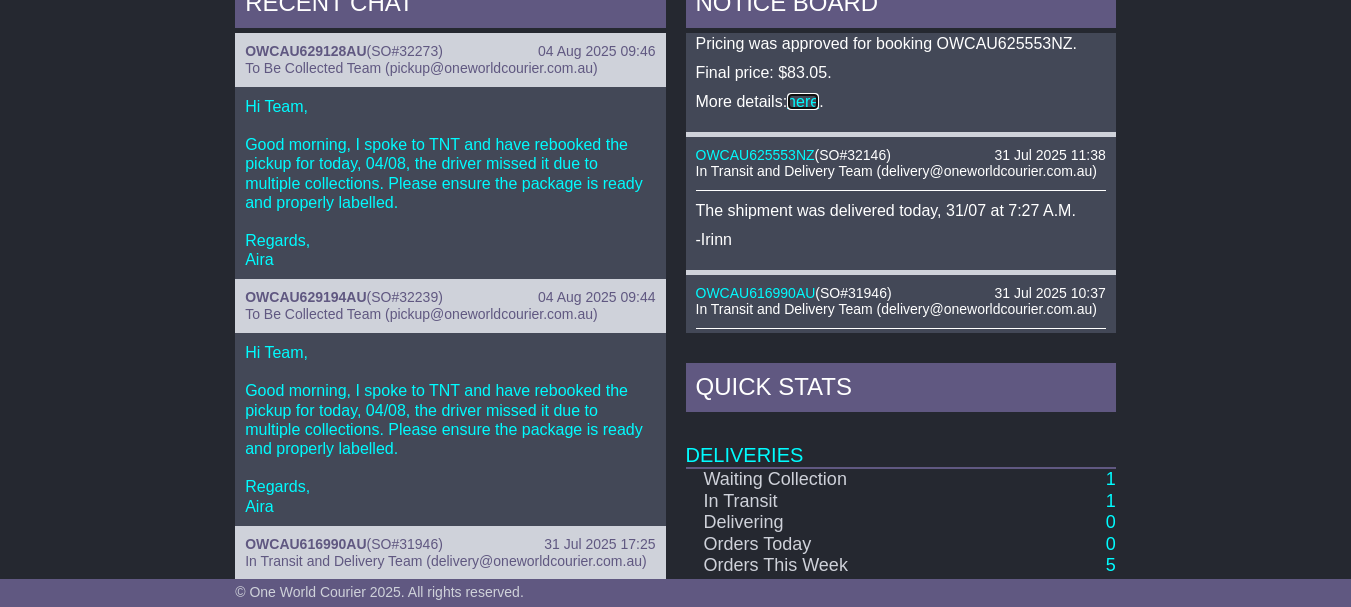 click on "here" at bounding box center [803, 101] 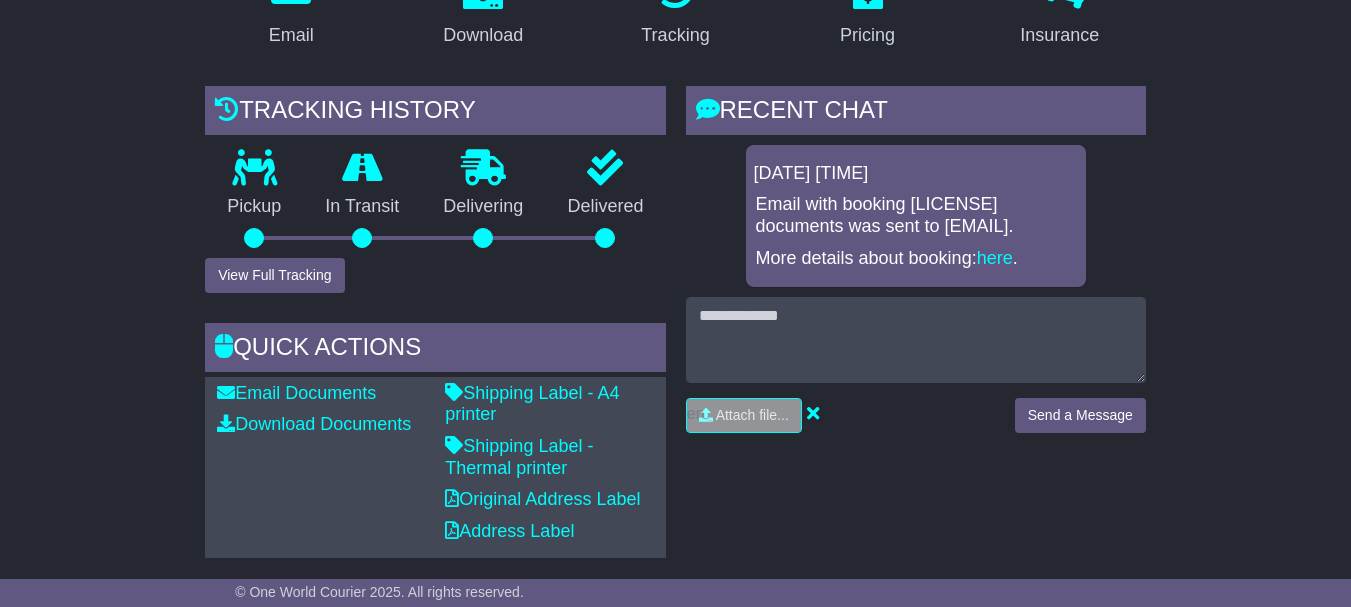 scroll, scrollTop: 400, scrollLeft: 0, axis: vertical 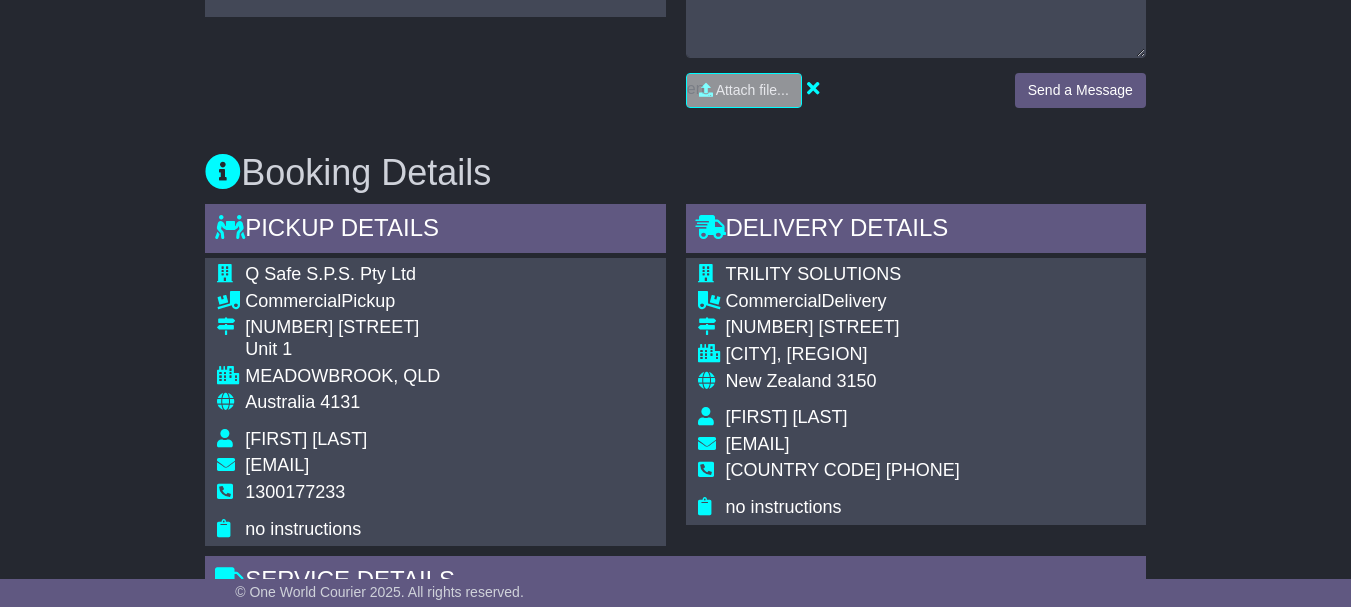 click on "Email
Download
Tracking
Pricing
Insurance" at bounding box center [675, 592] 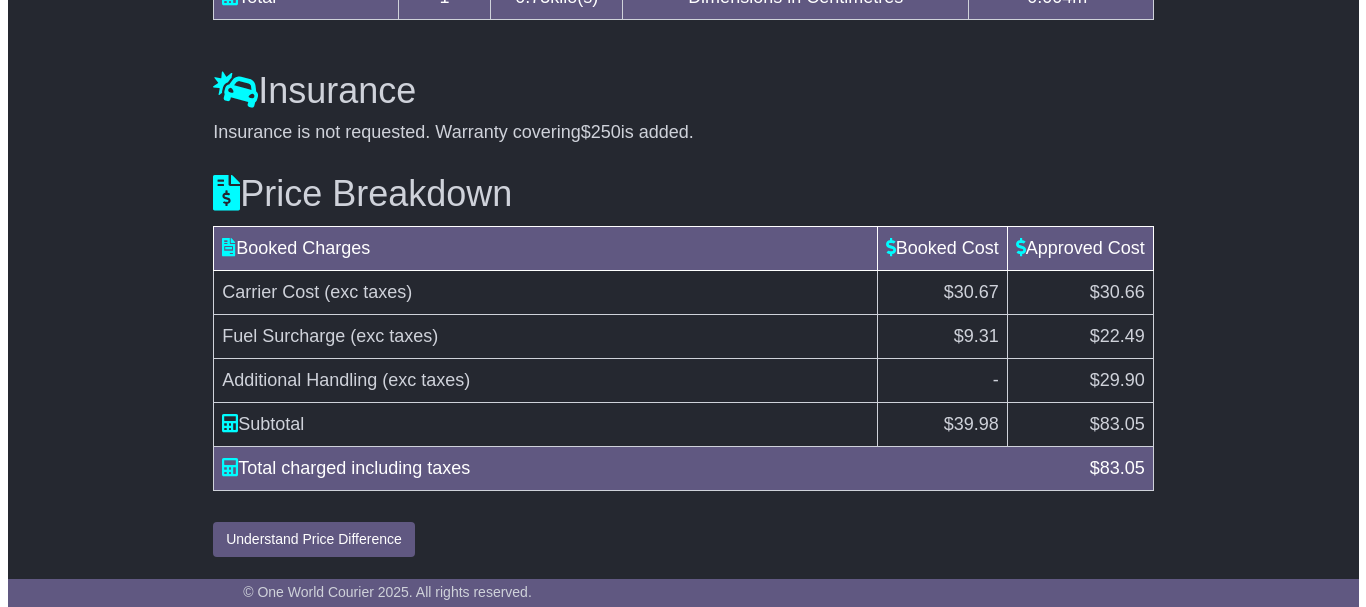 scroll, scrollTop: 2320, scrollLeft: 0, axis: vertical 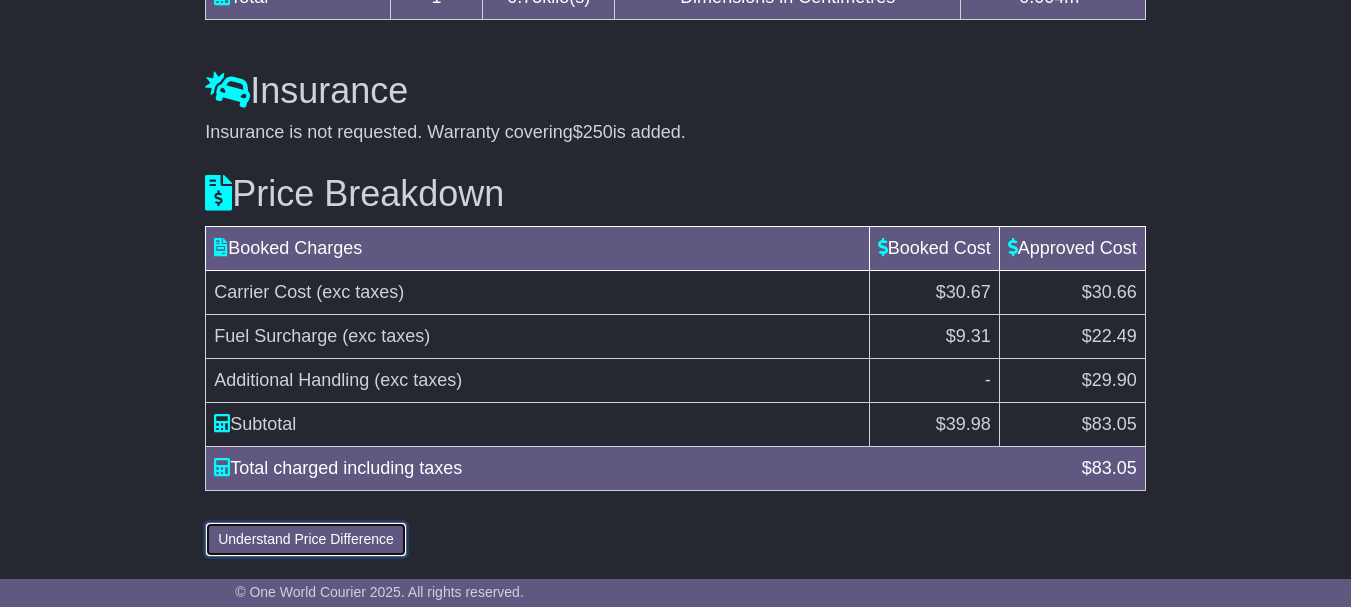 click on "Understand Price Difference" at bounding box center (306, 539) 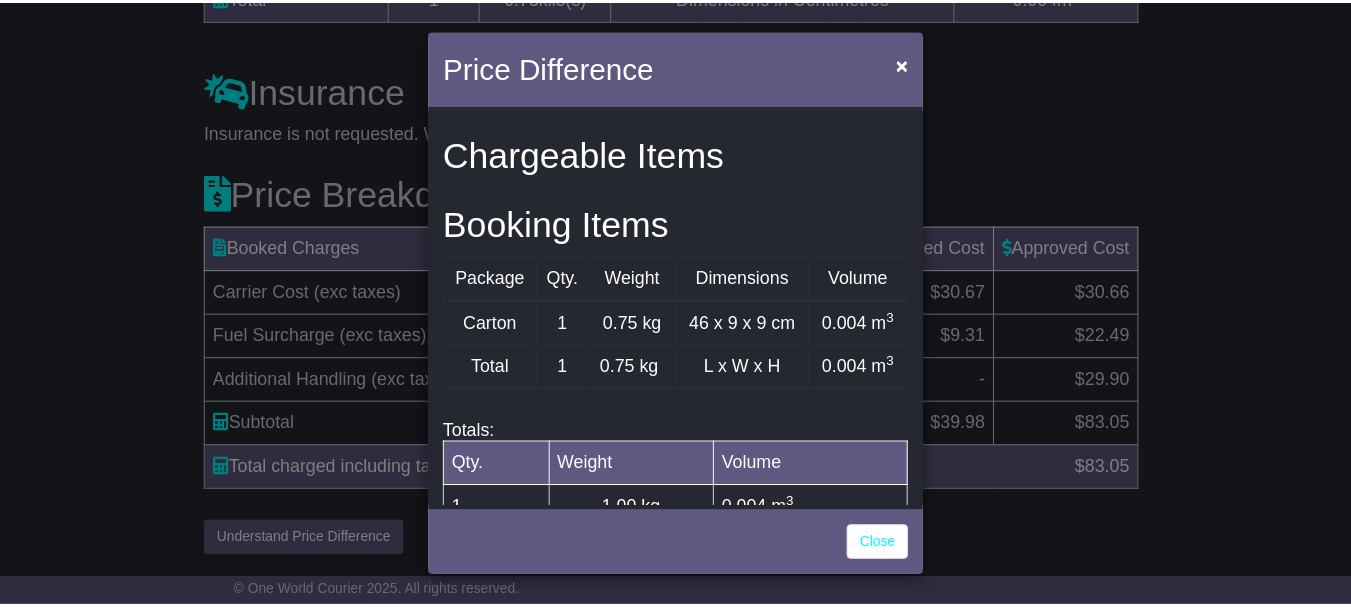 scroll, scrollTop: 903, scrollLeft: 0, axis: vertical 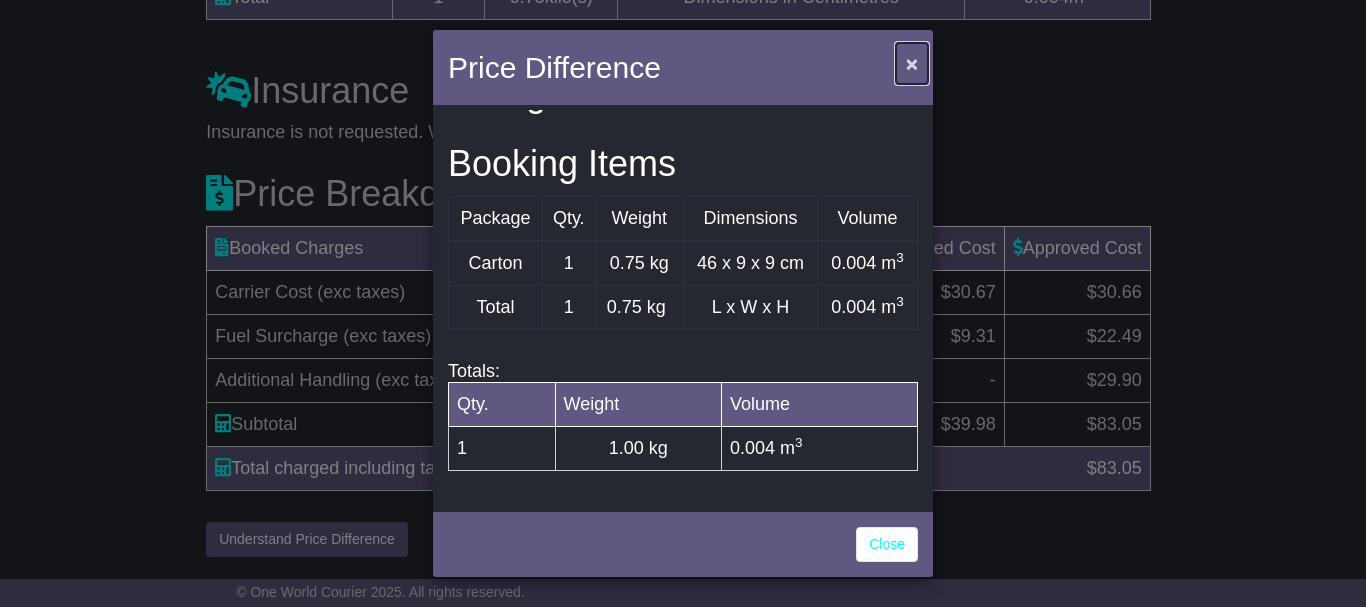 click on "×" at bounding box center [912, 63] 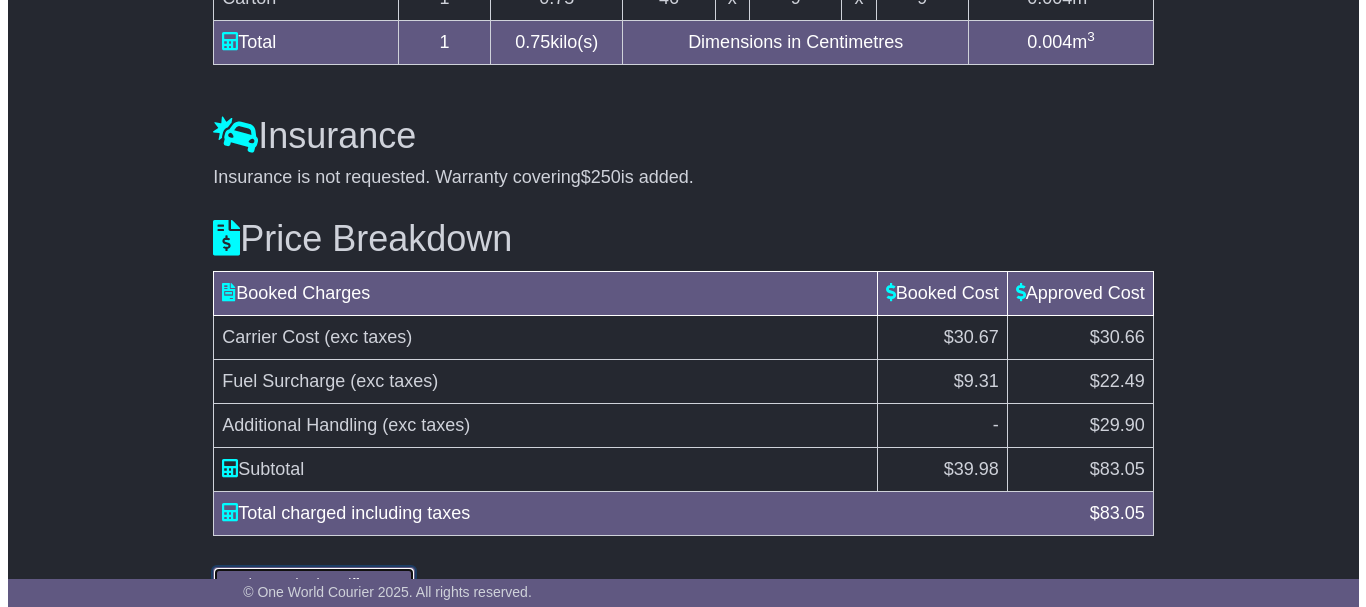scroll, scrollTop: 2320, scrollLeft: 0, axis: vertical 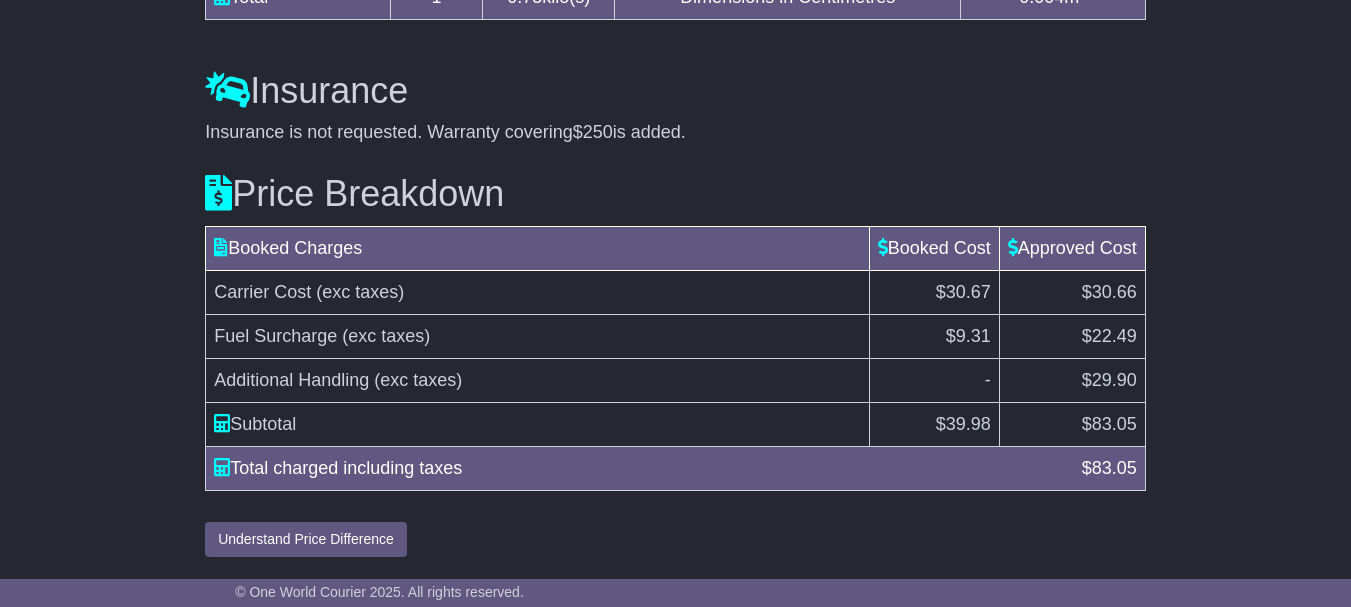 click on "Email
Download
Tracking
Pricing
Insurance" at bounding box center [675, -673] 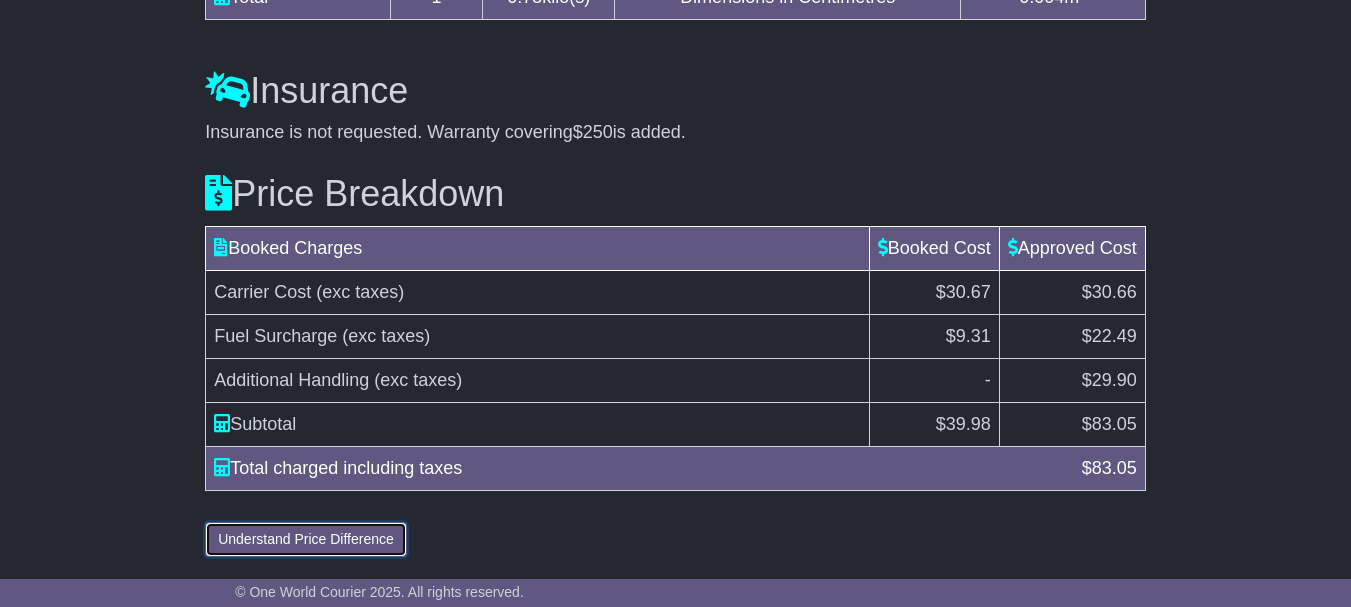 click on "Understand Price Difference" at bounding box center (306, 539) 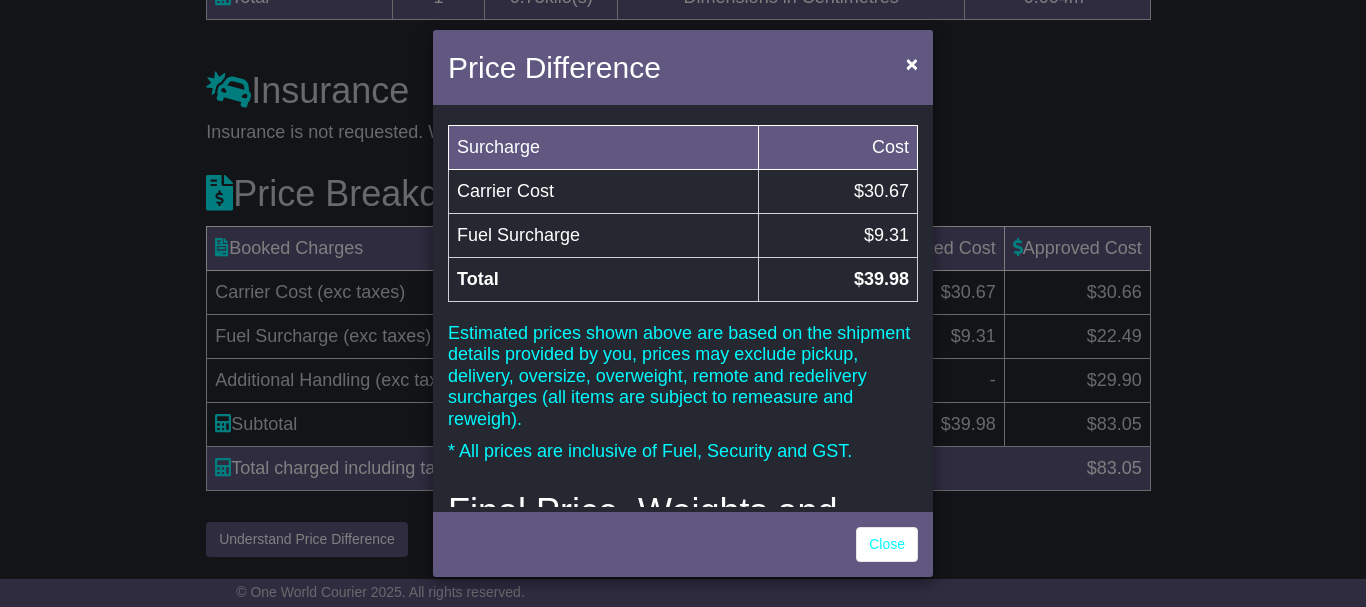scroll, scrollTop: 0, scrollLeft: 0, axis: both 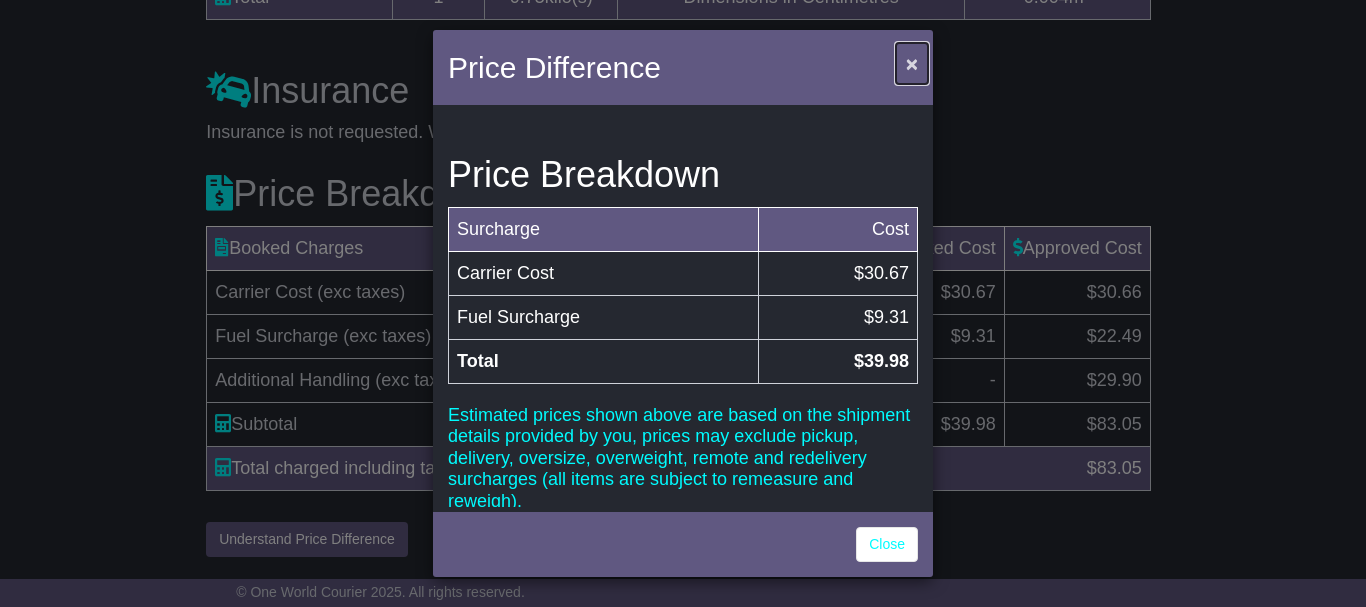 click on "×" at bounding box center [912, 63] 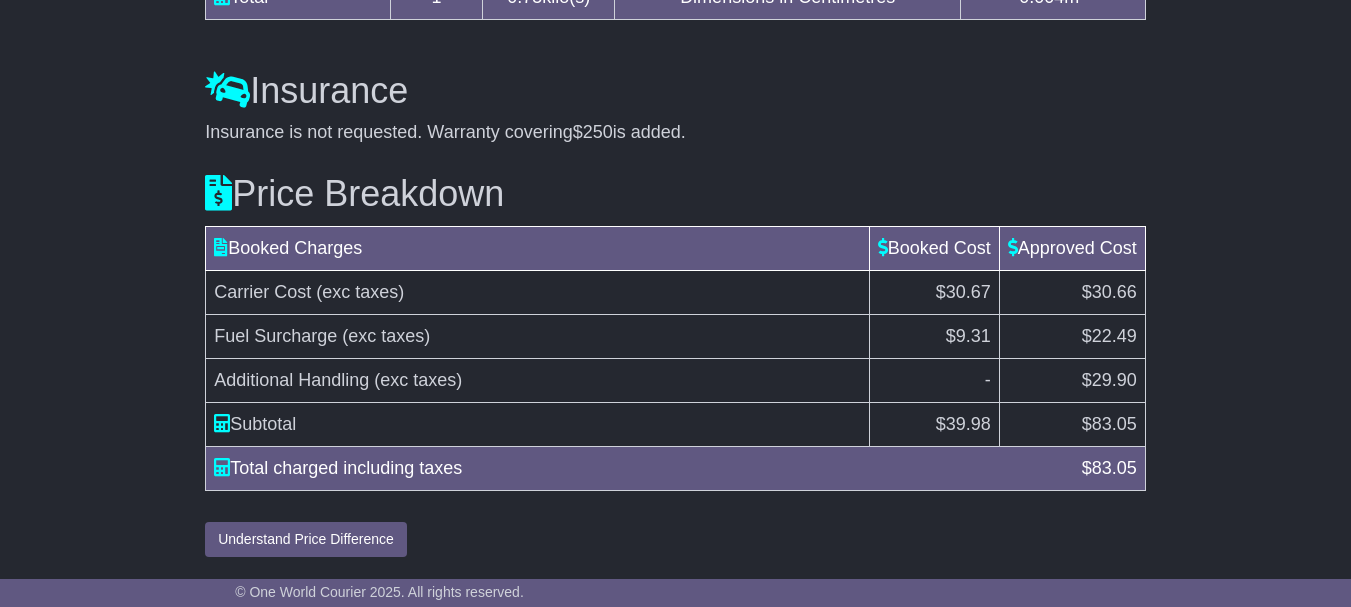 click on "Insurance is not requested. Warranty covering  $250  is added." at bounding box center (675, 133) 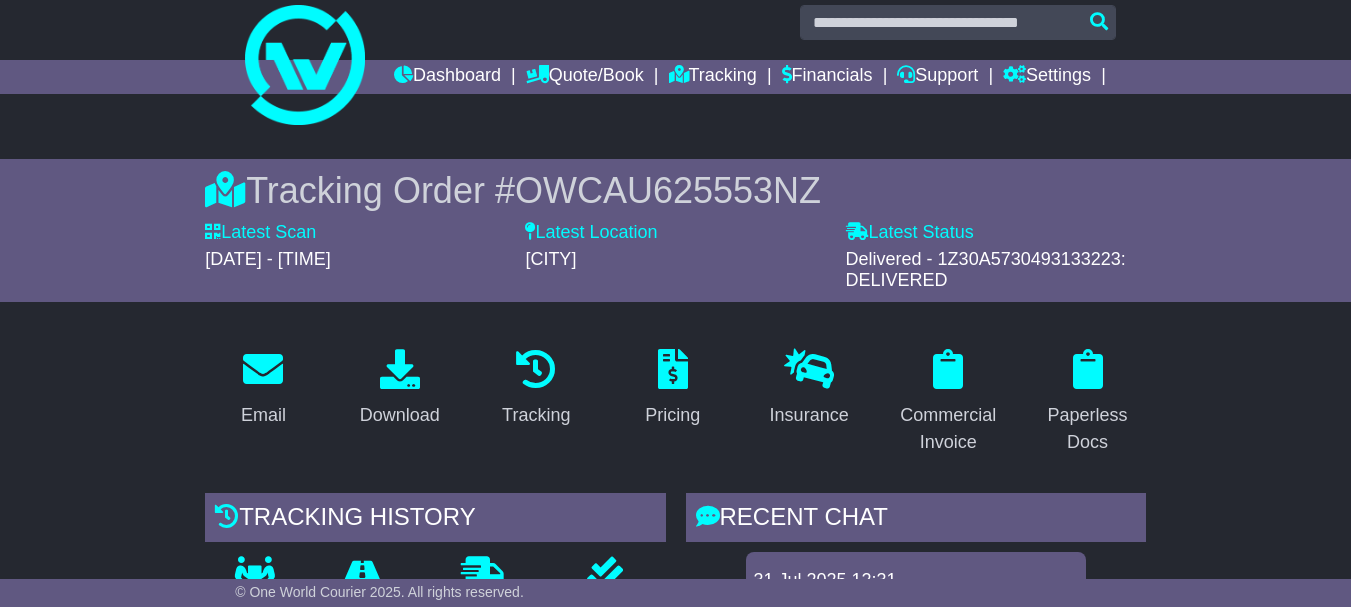 scroll, scrollTop: 0, scrollLeft: 0, axis: both 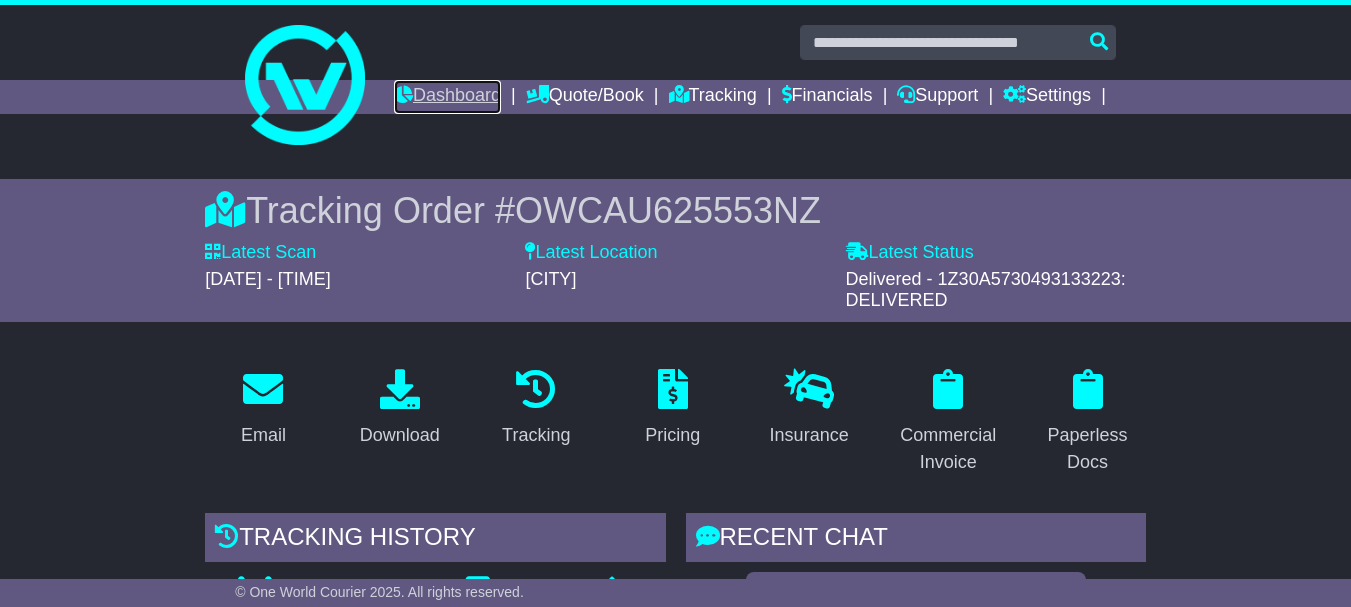 click on "Dashboard" at bounding box center [447, 97] 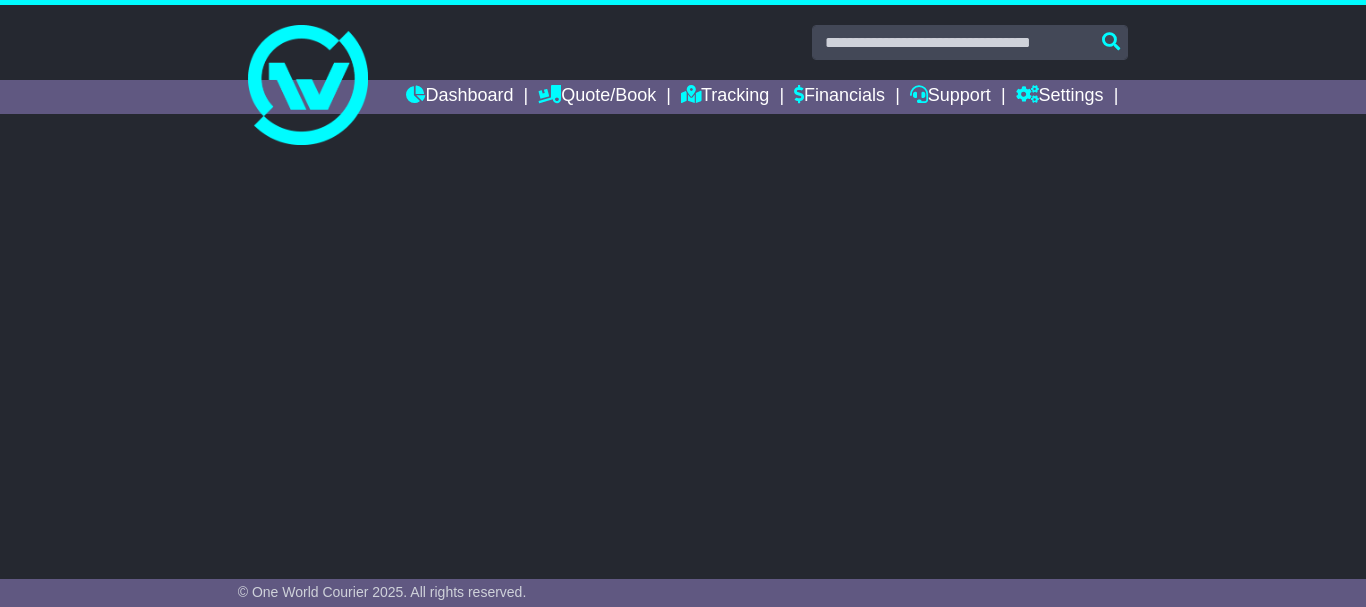 scroll, scrollTop: 0, scrollLeft: 0, axis: both 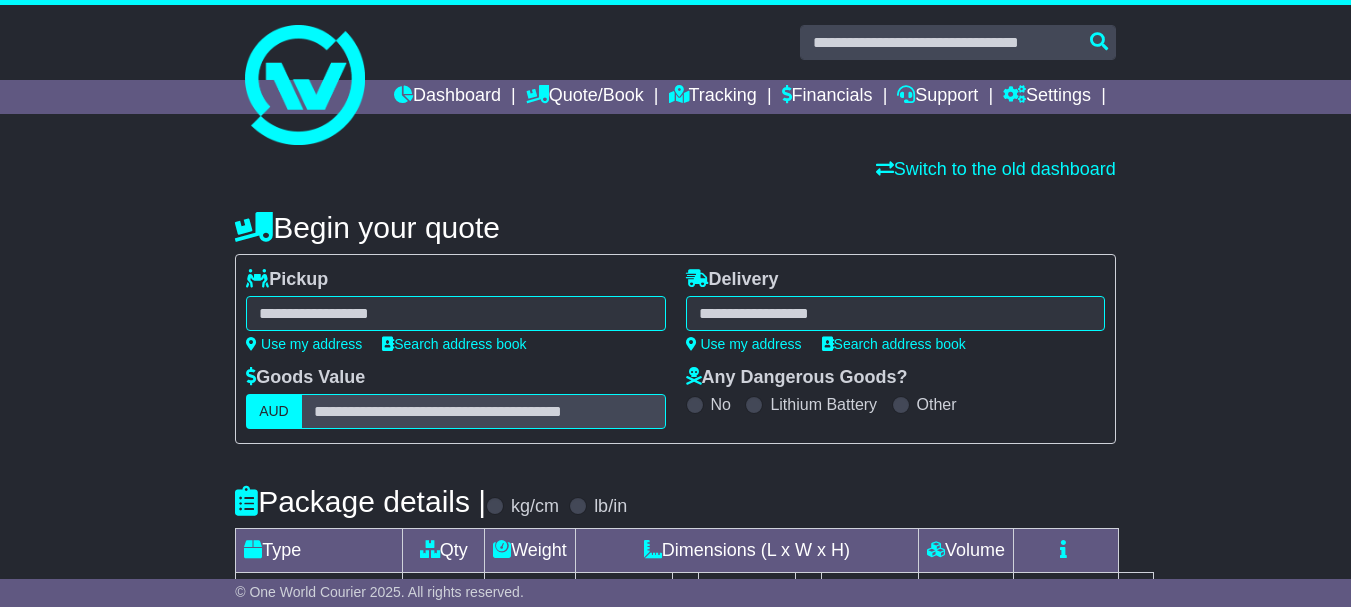 click at bounding box center [455, 313] 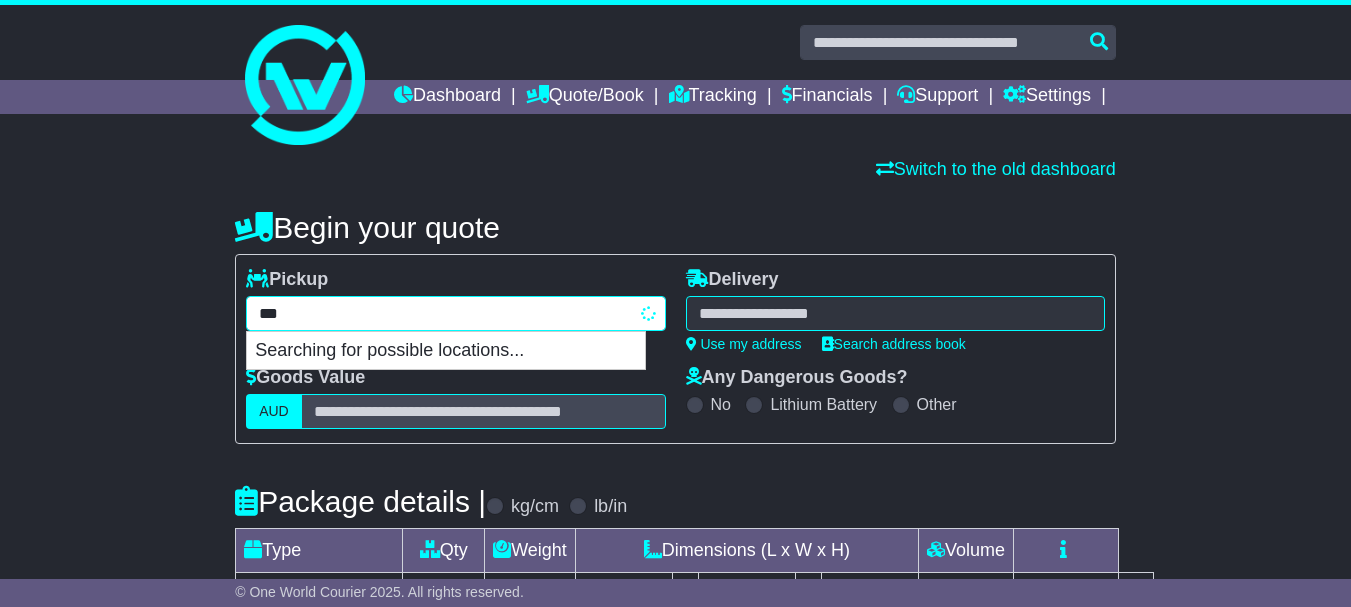 type on "****" 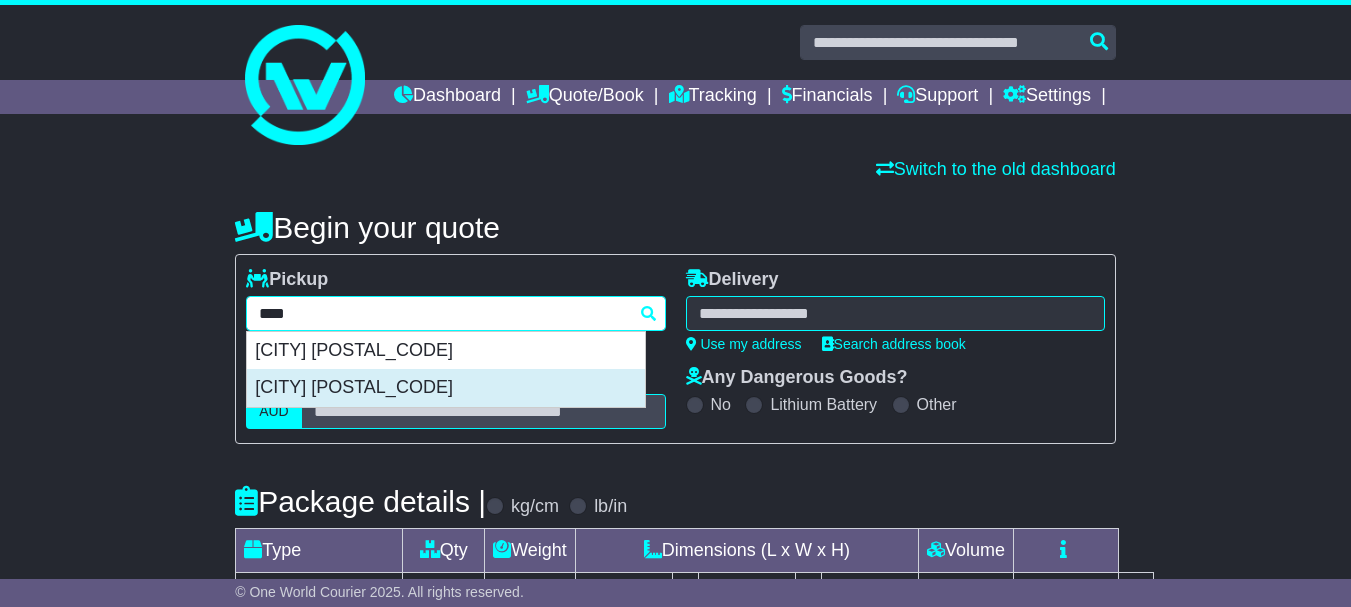 click on "MEADOWBROOK 4131" at bounding box center [446, 388] 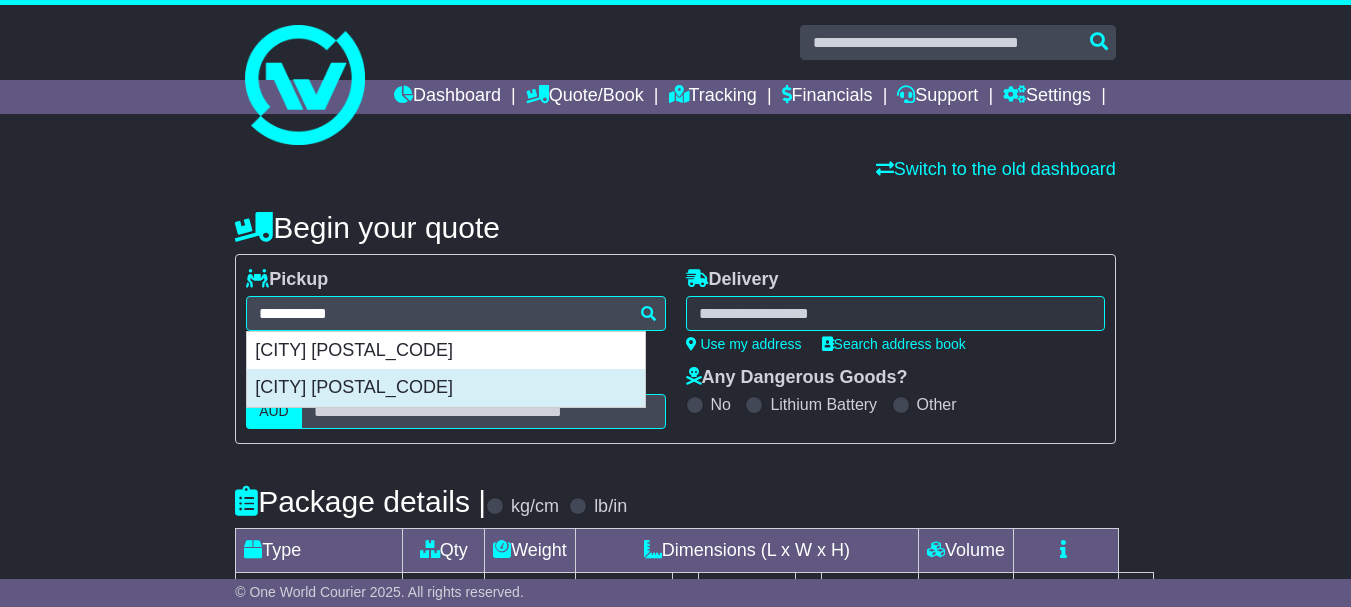 type on "**********" 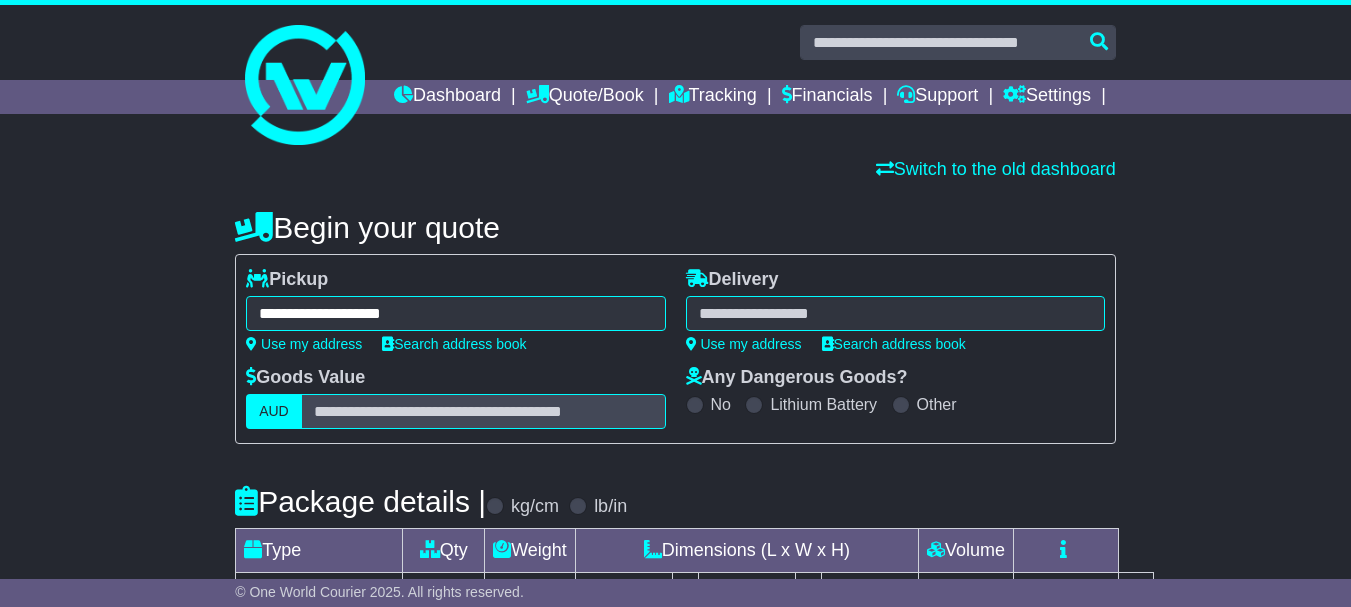 click at bounding box center [895, 313] 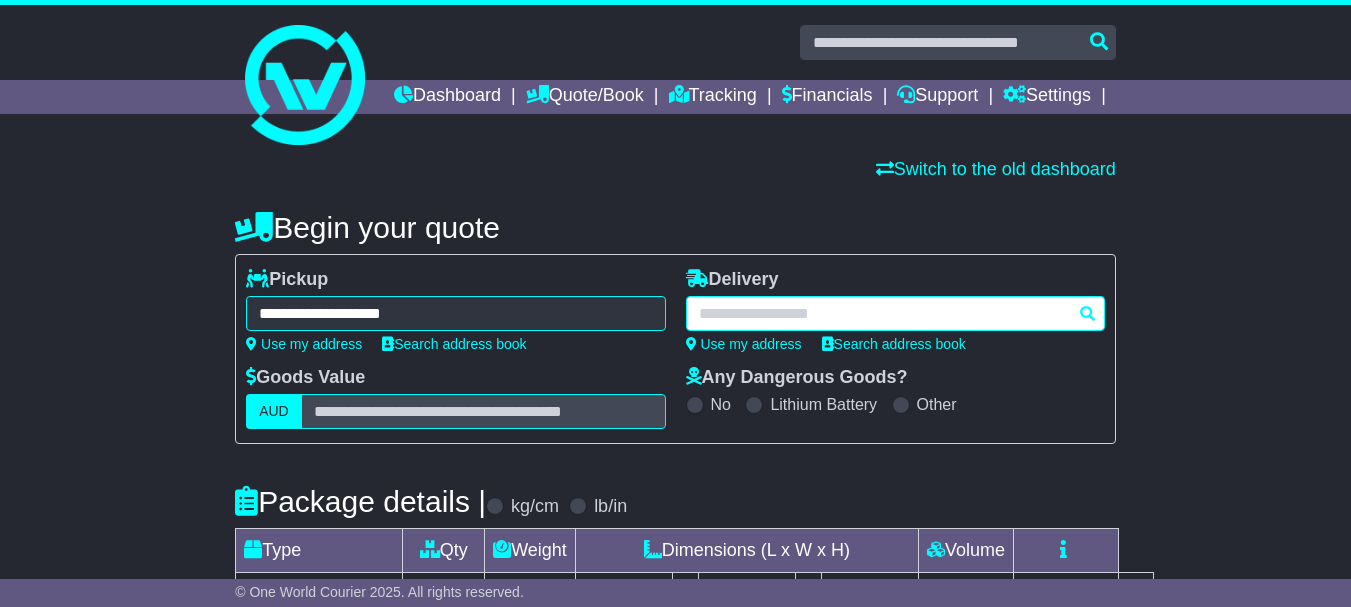 click at bounding box center [895, 313] 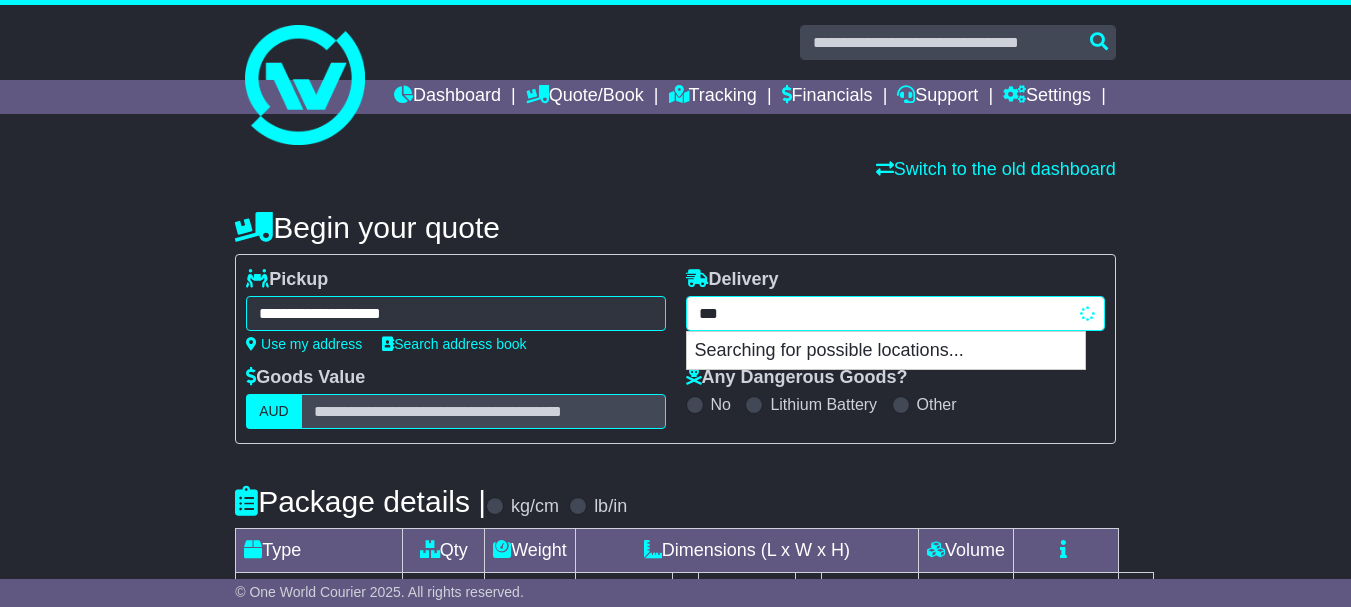 type on "****" 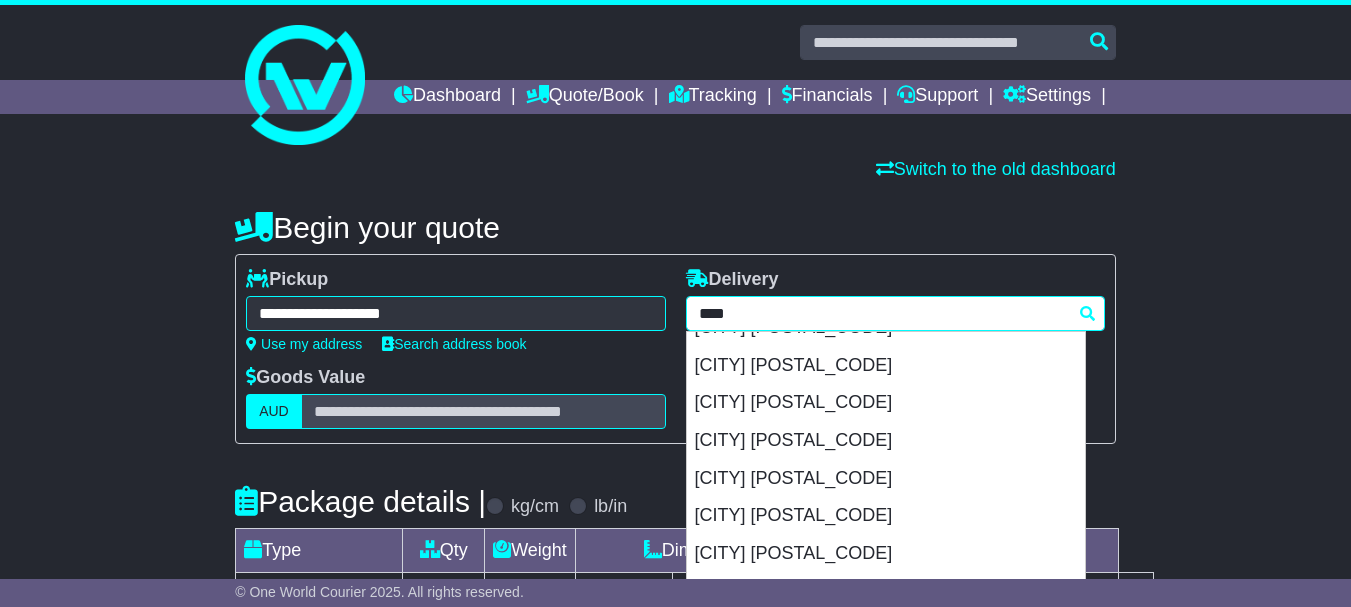 scroll, scrollTop: 1100, scrollLeft: 0, axis: vertical 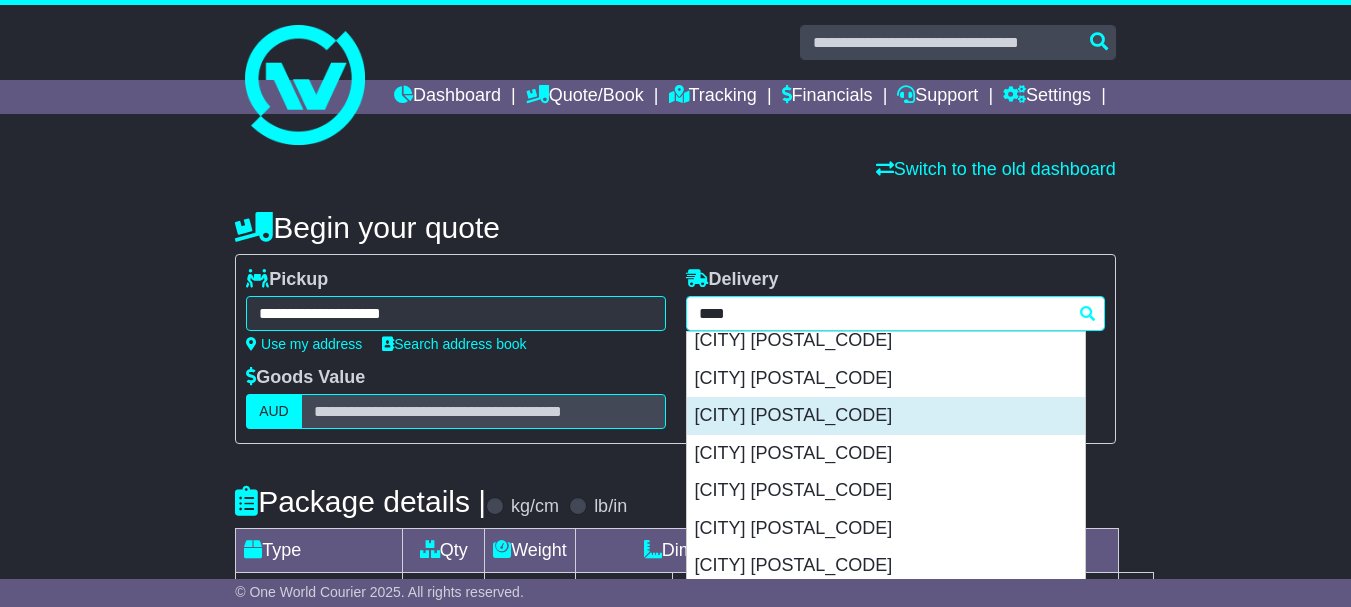 click on "TOOWOOMBA CITY 4350" at bounding box center [886, 416] 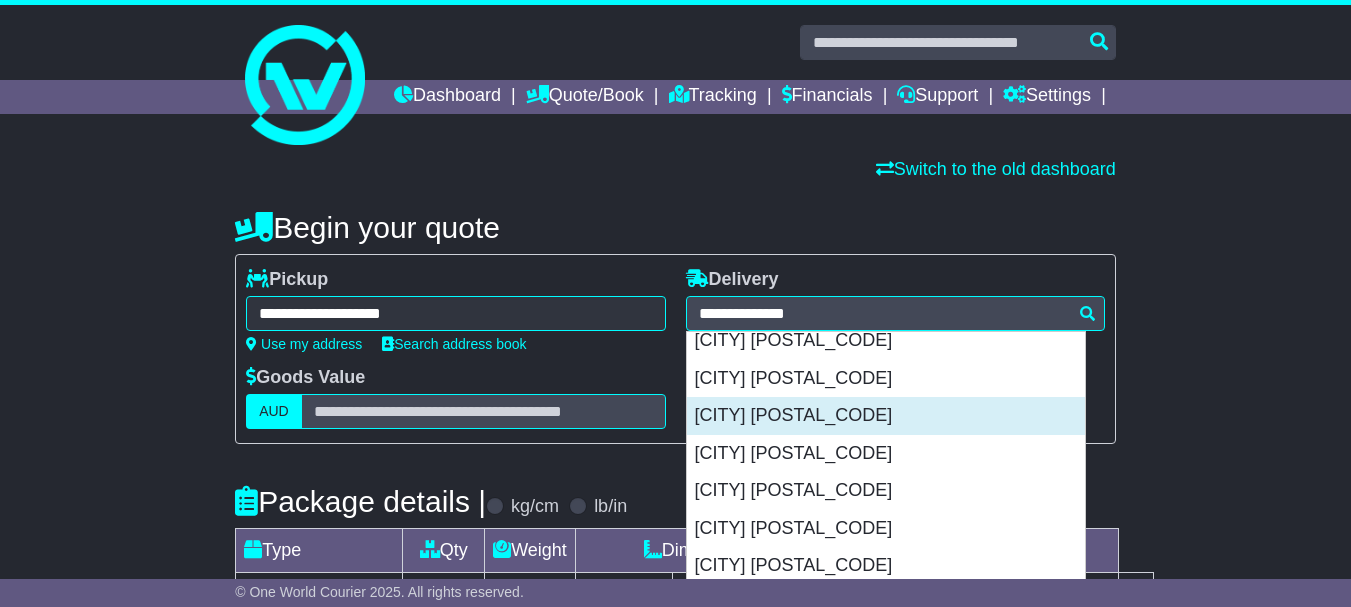 type on "**********" 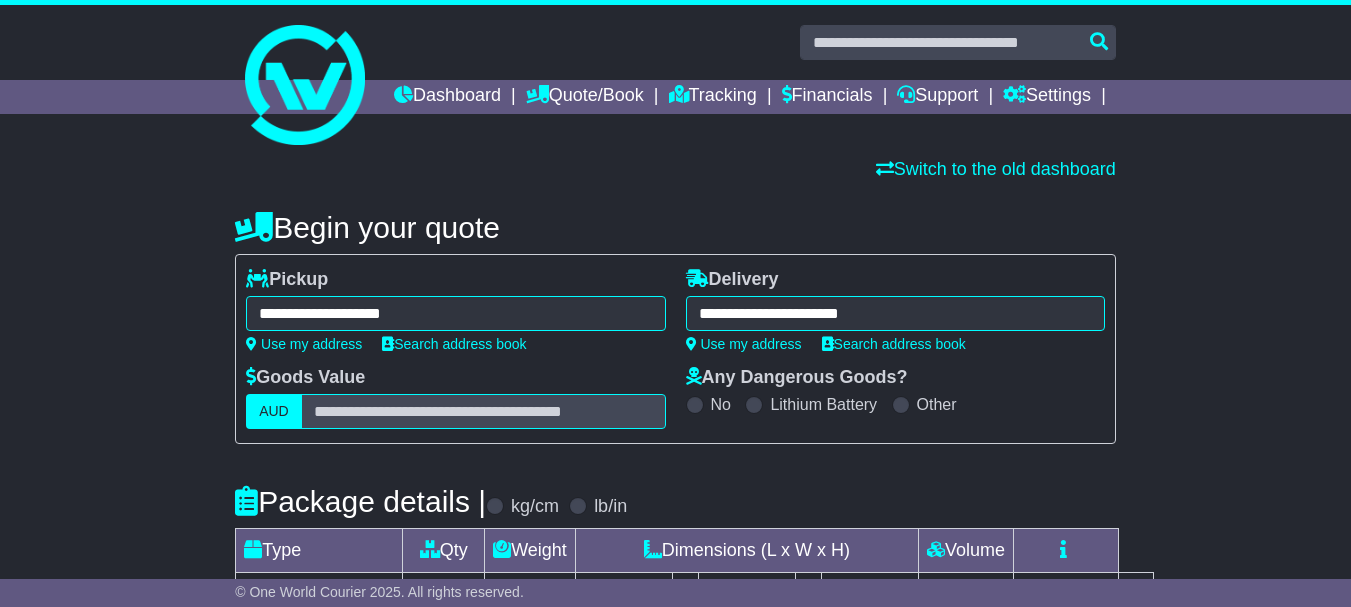 scroll, scrollTop: 200, scrollLeft: 0, axis: vertical 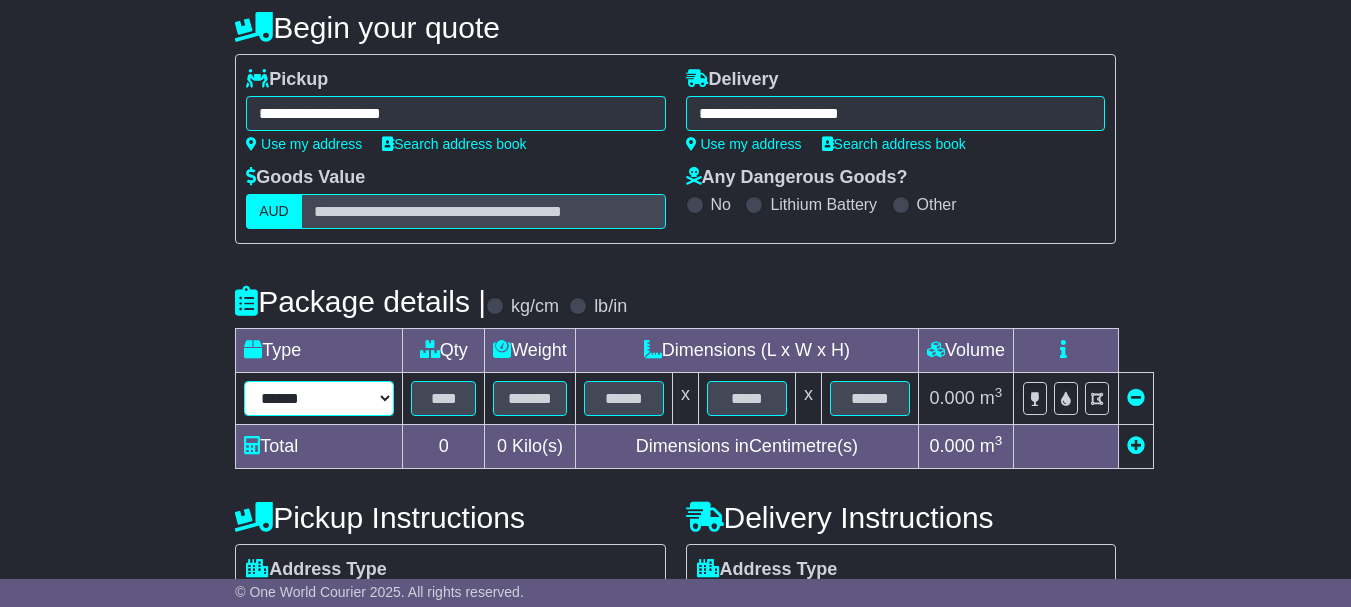 click on "****** ****** *** ******** ***** **** **** ****** *** *******" at bounding box center [319, 398] 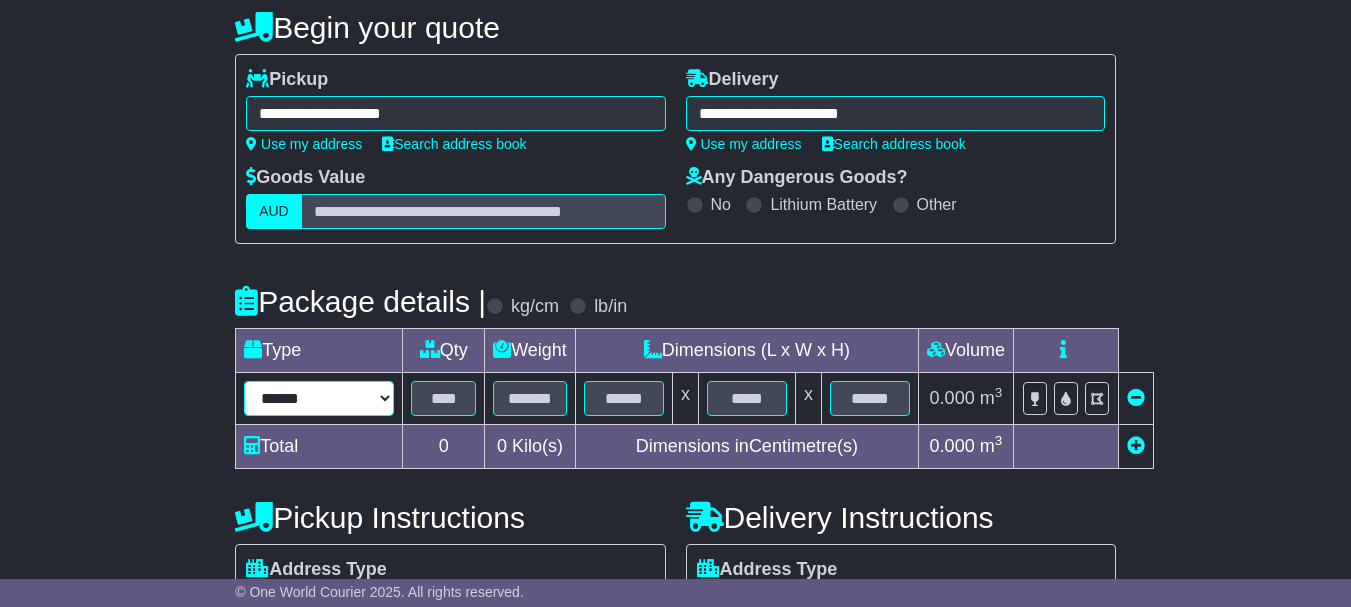 select on "****" 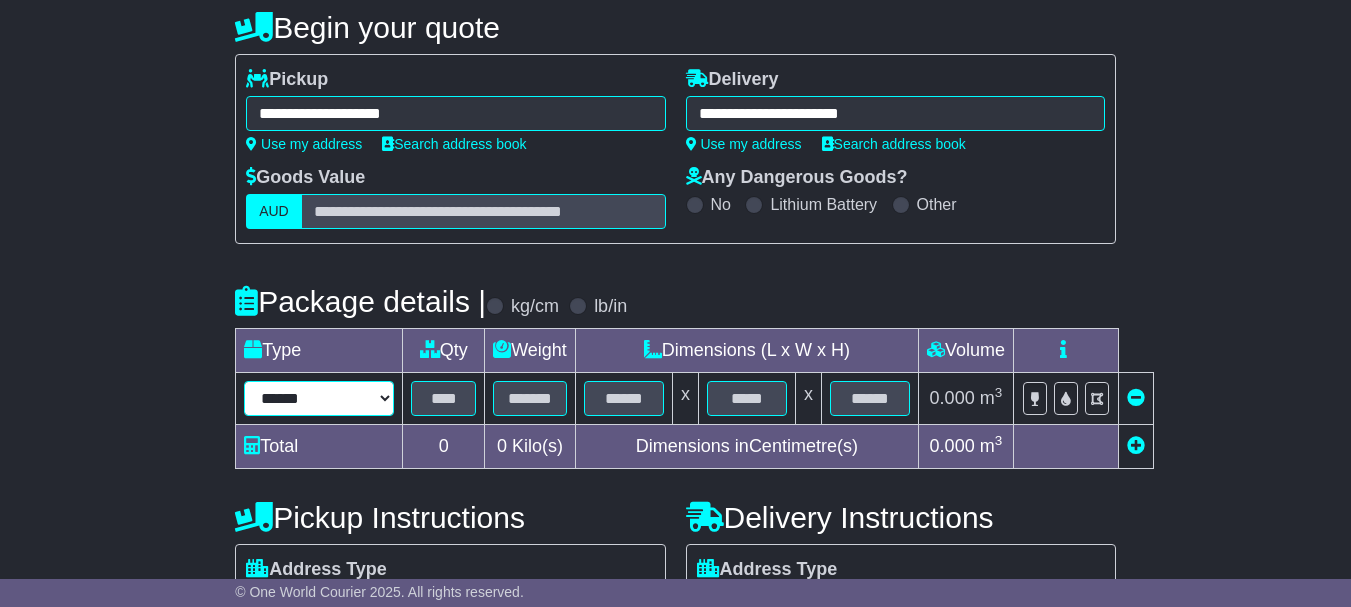 click on "****** ****** *** ******** ***** **** **** ****** *** *******" at bounding box center [319, 398] 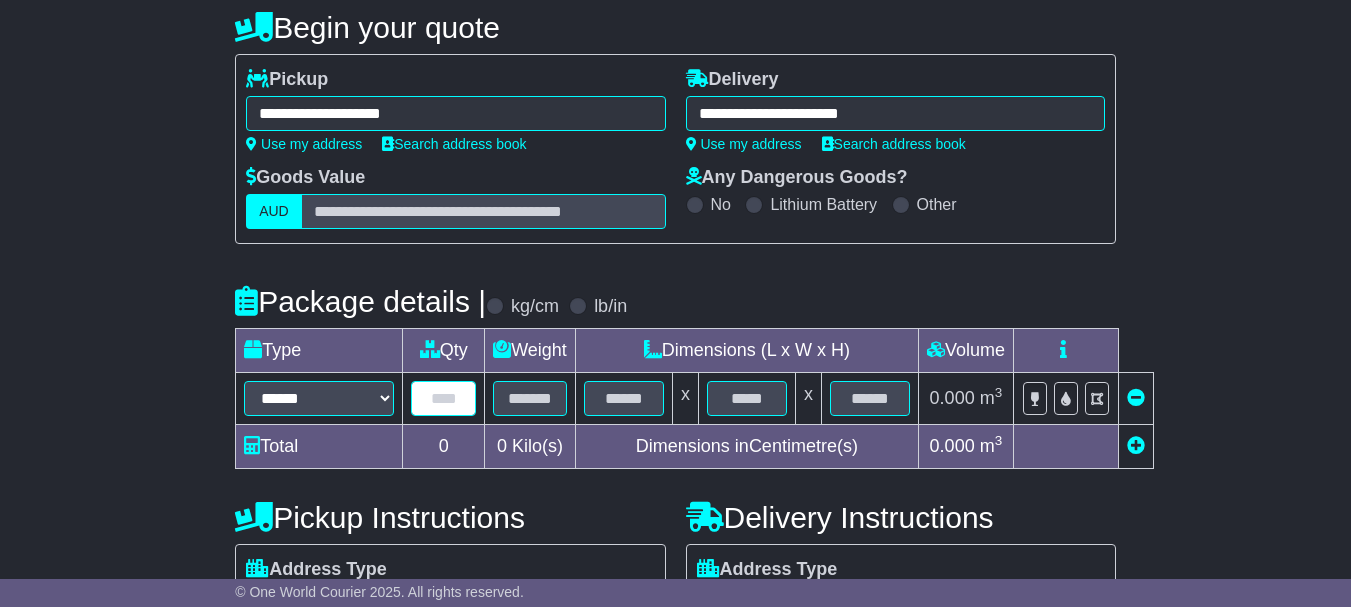 click at bounding box center (443, 398) 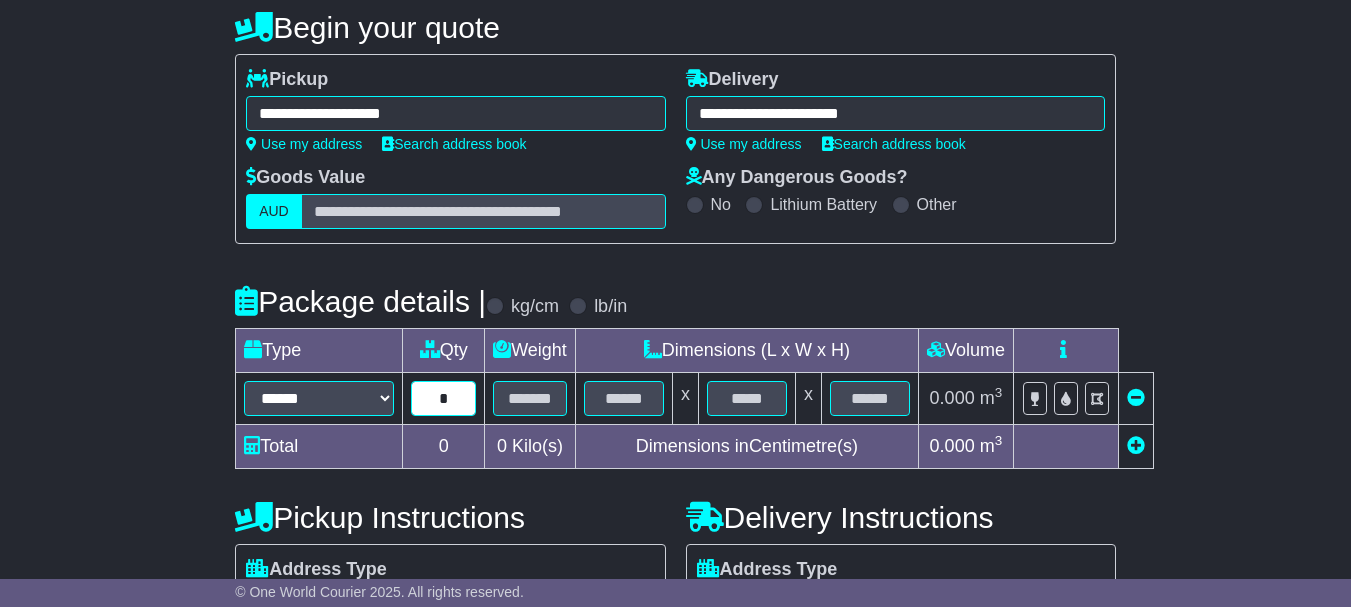 type on "*" 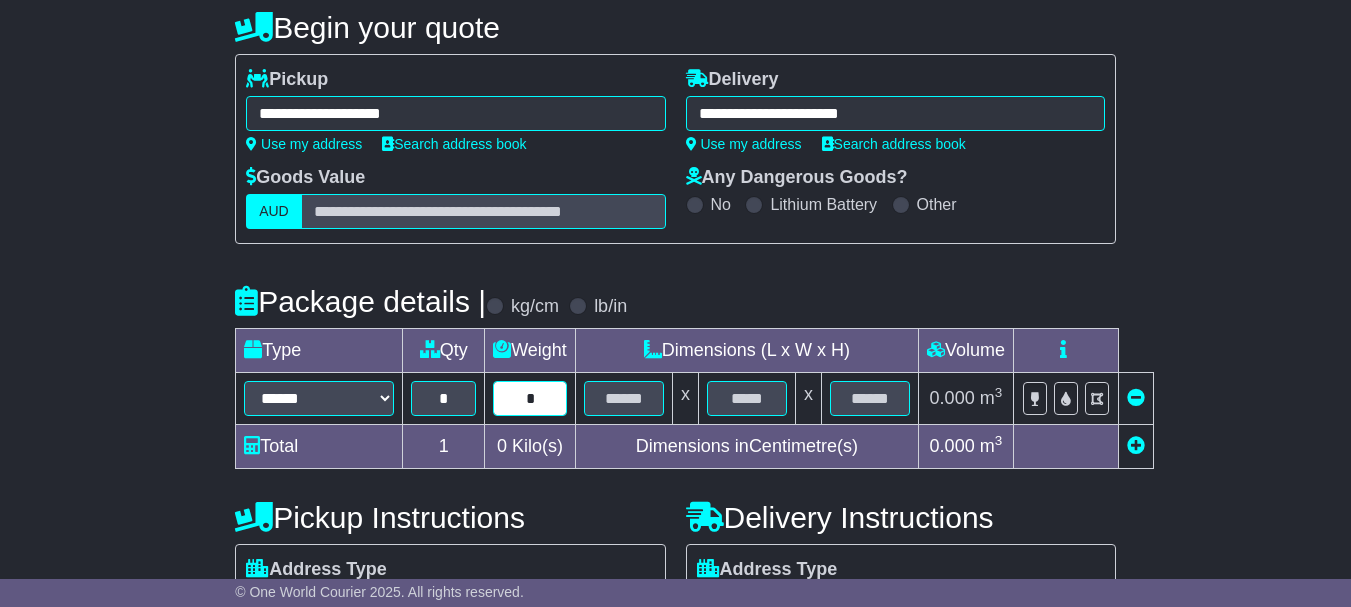 type on "*" 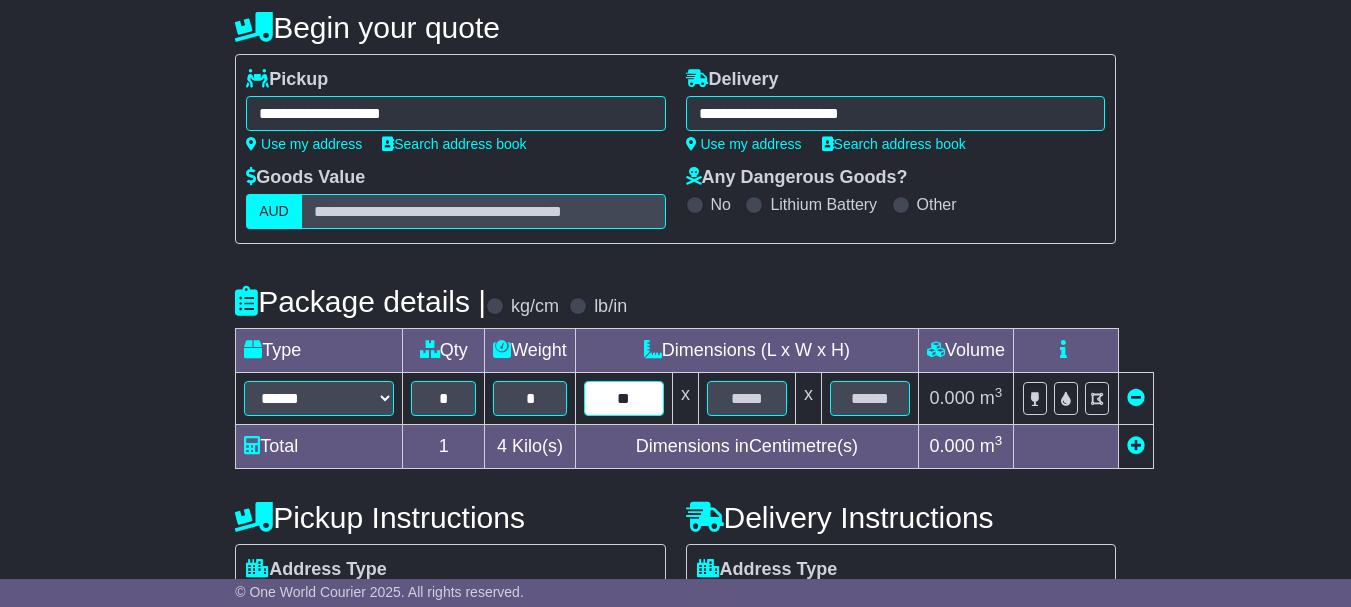 type on "**" 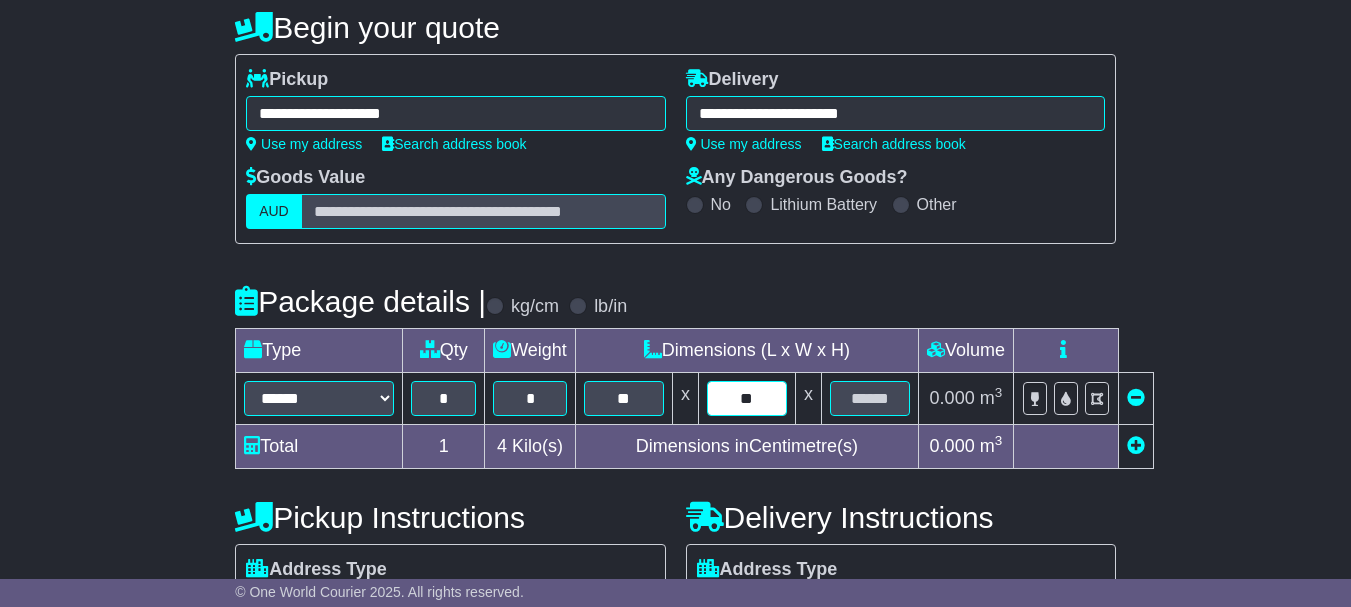 type on "**" 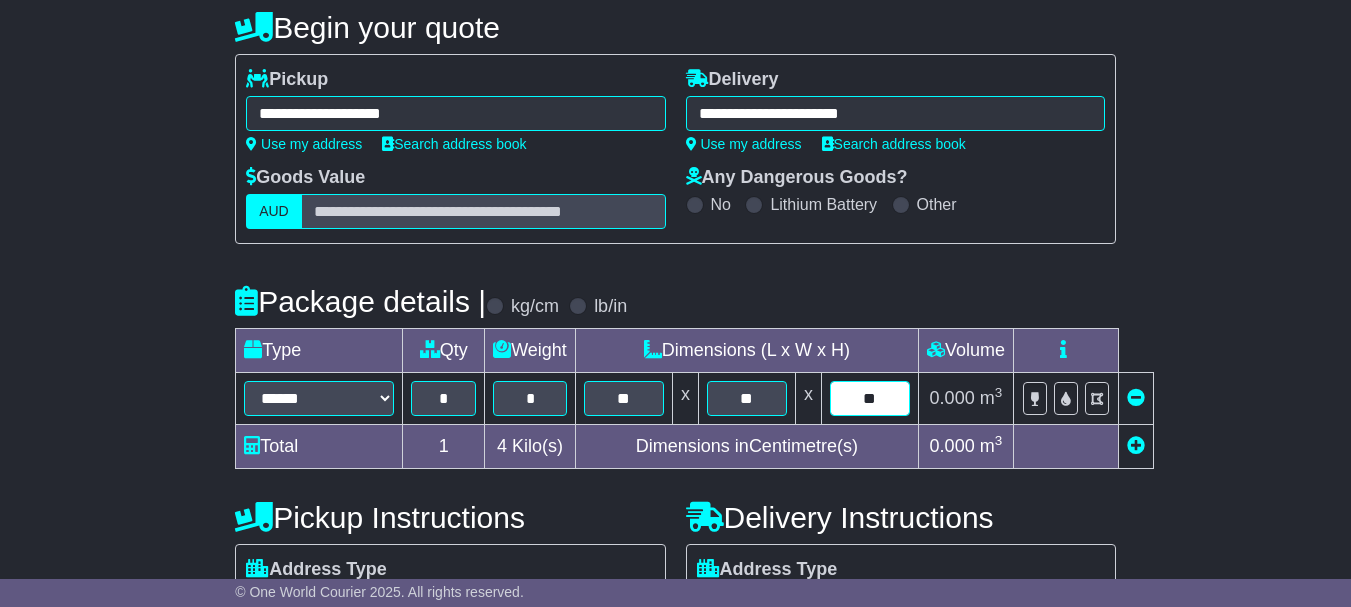 type on "**" 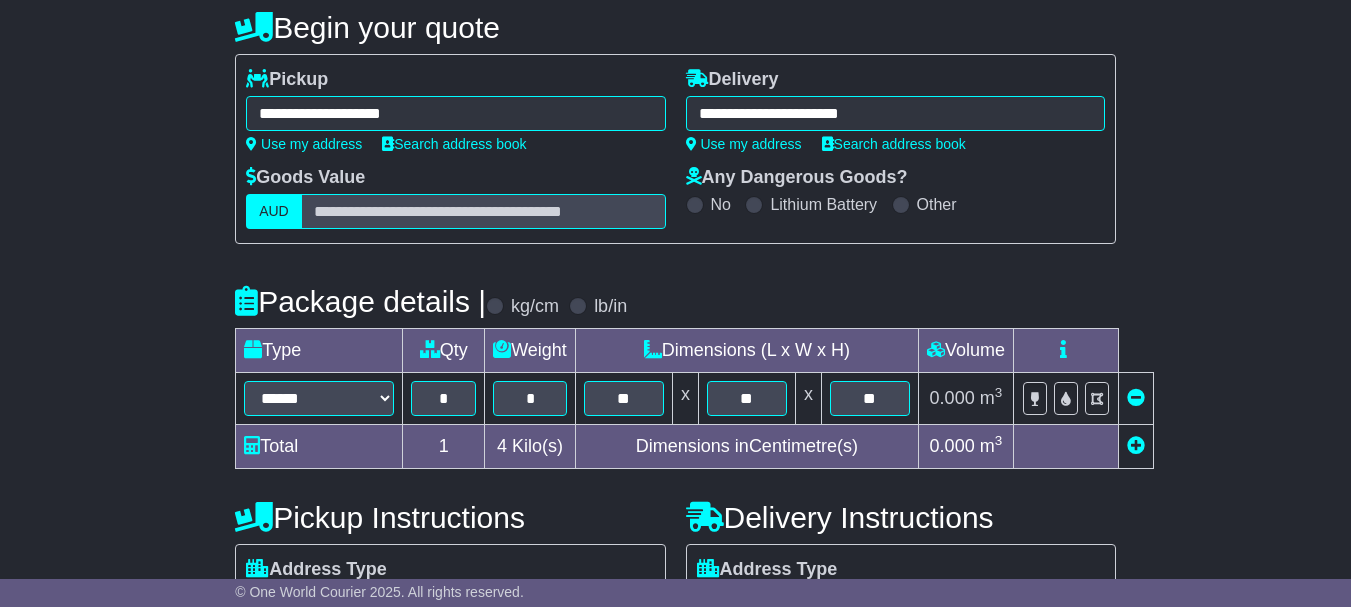 scroll, scrollTop: 484, scrollLeft: 0, axis: vertical 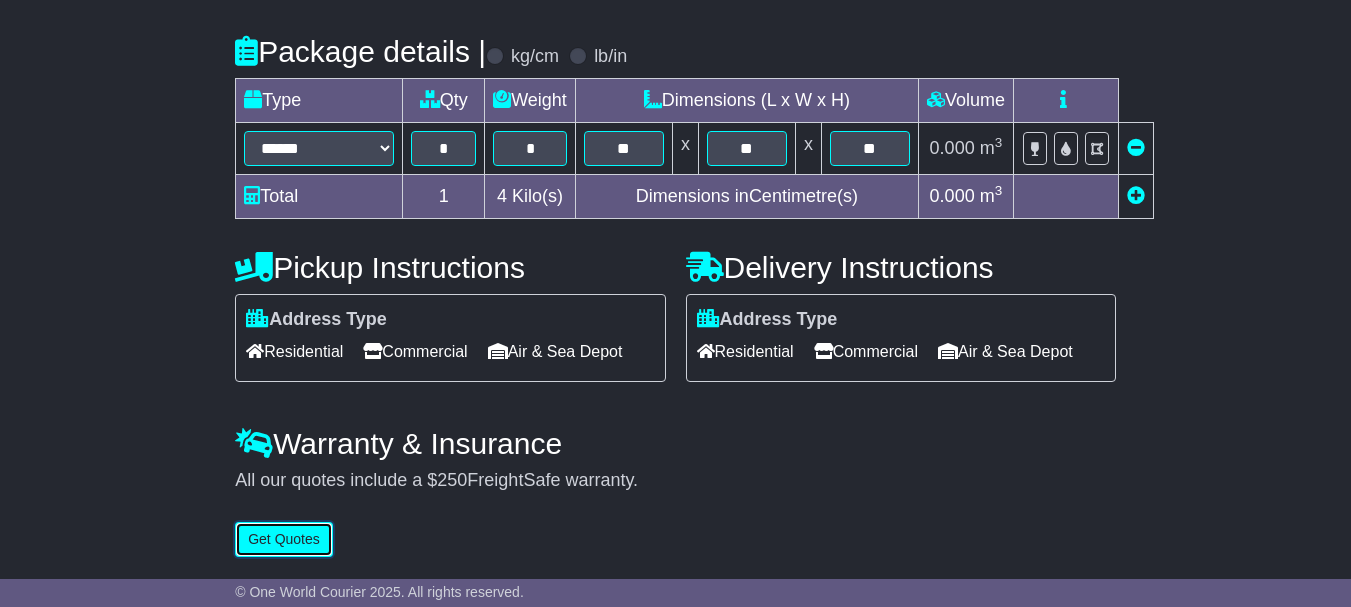 type 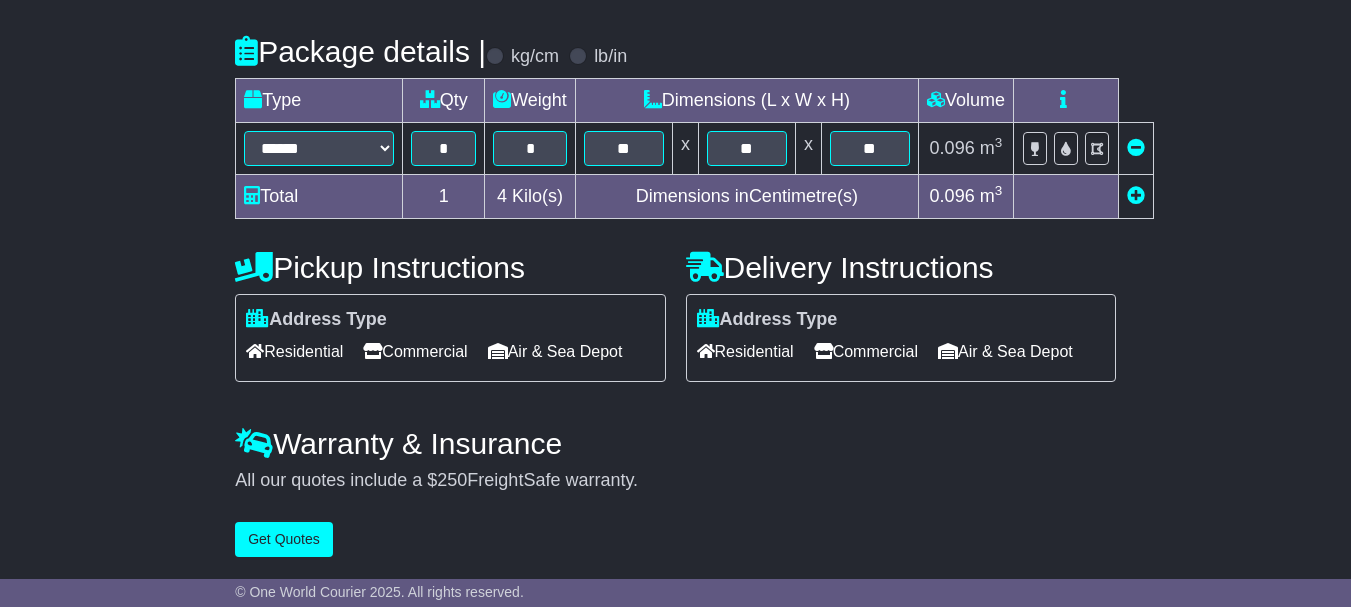 click at bounding box center (1136, 195) 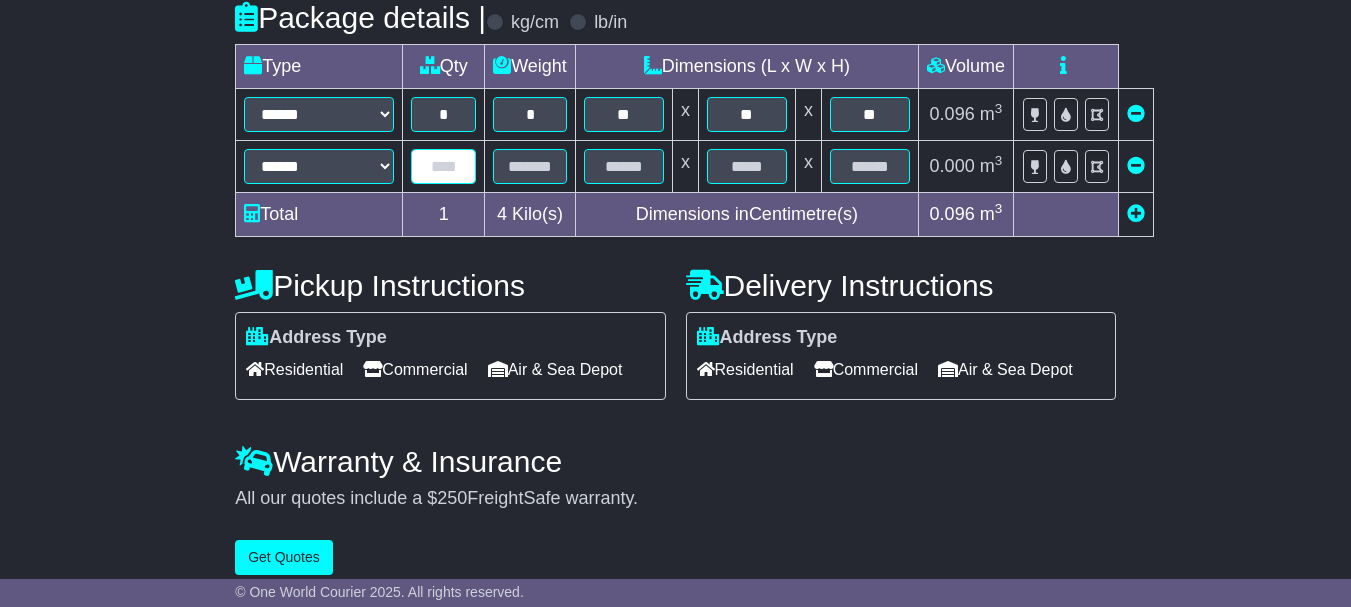 click at bounding box center [443, 166] 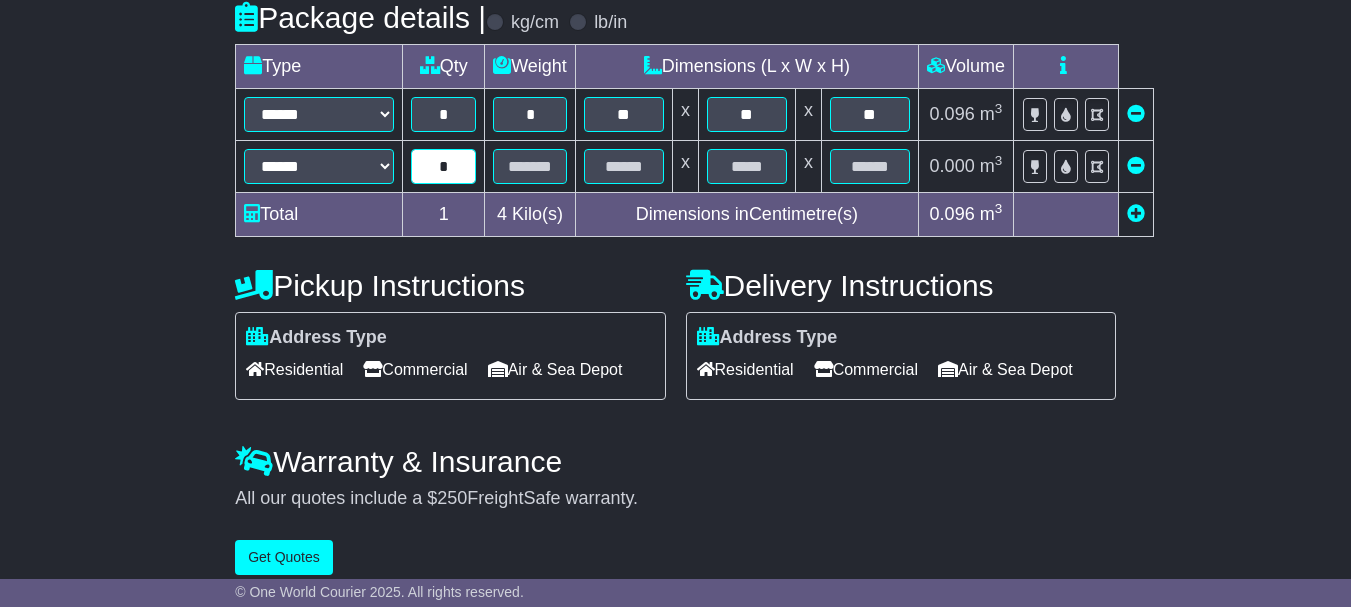 type on "*" 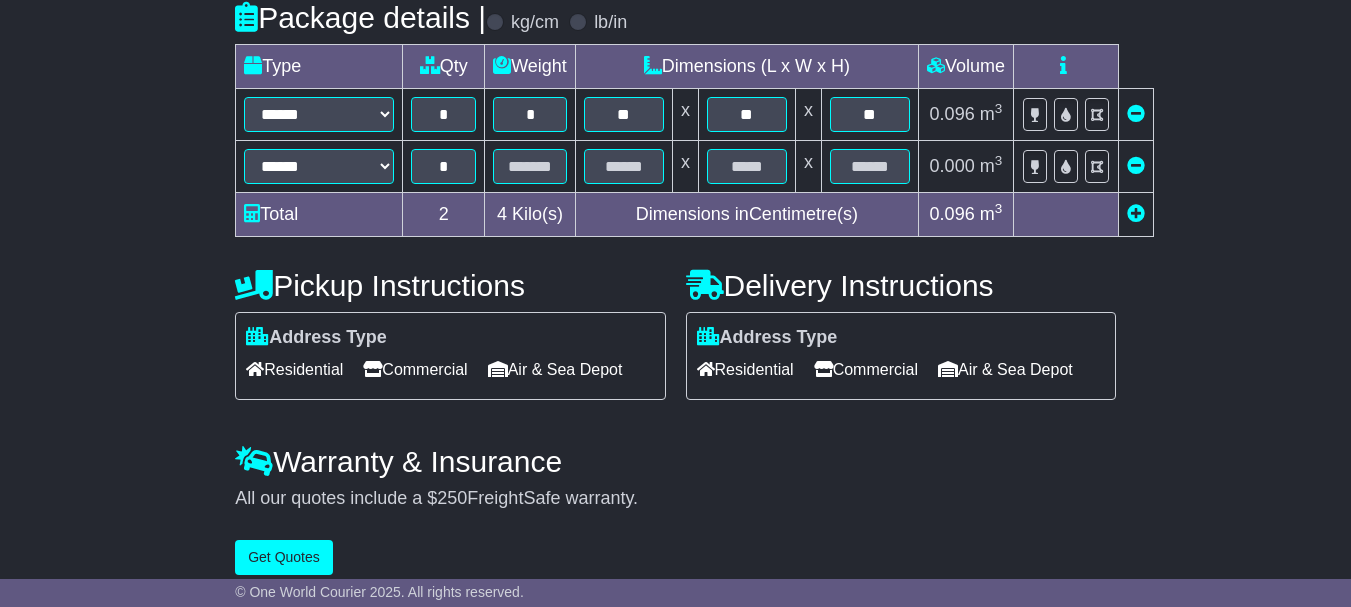 click on "**********" at bounding box center [675, 113] 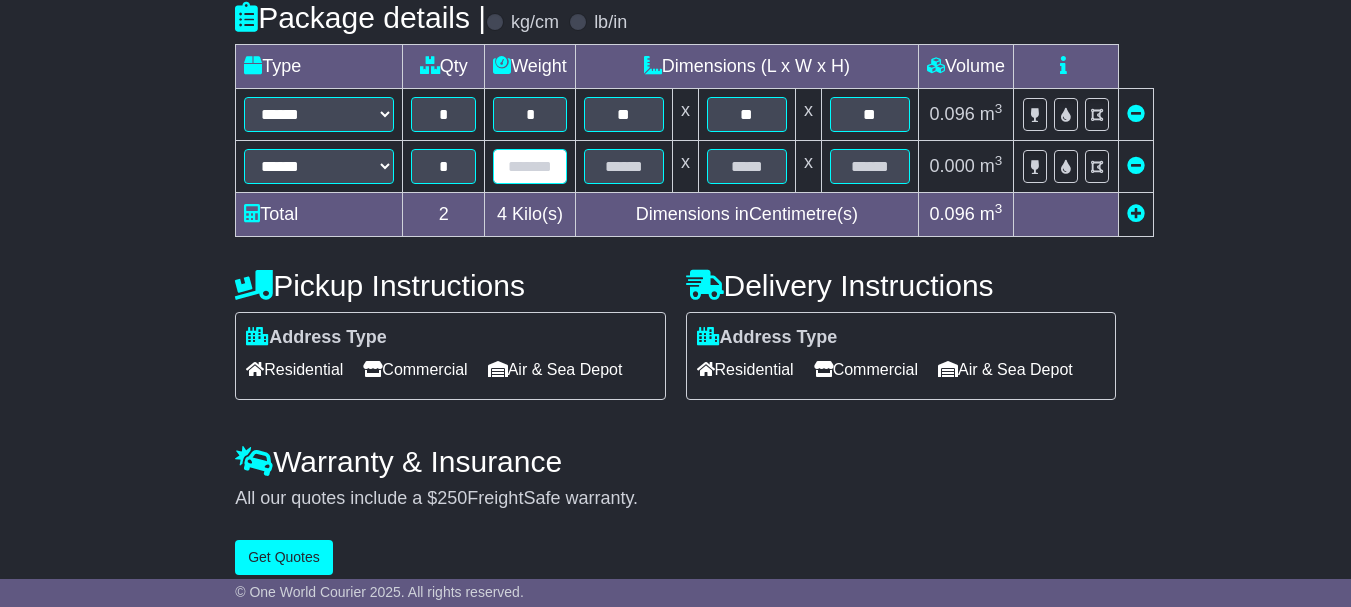 click at bounding box center (530, 166) 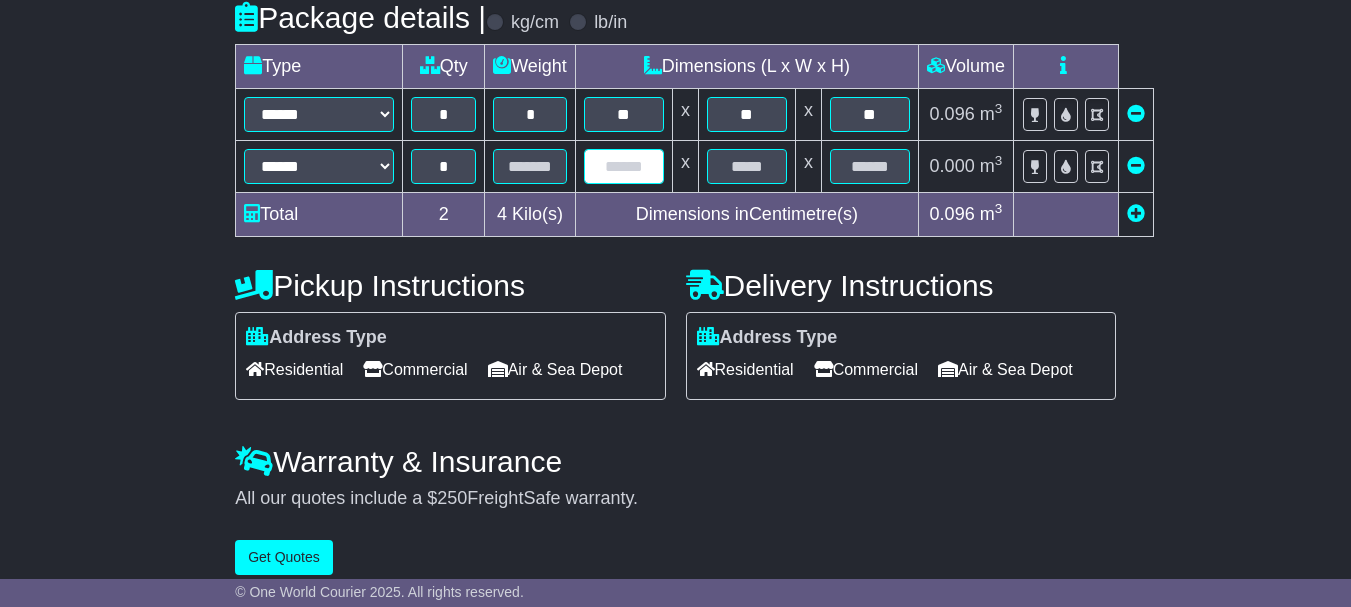click at bounding box center [624, 166] 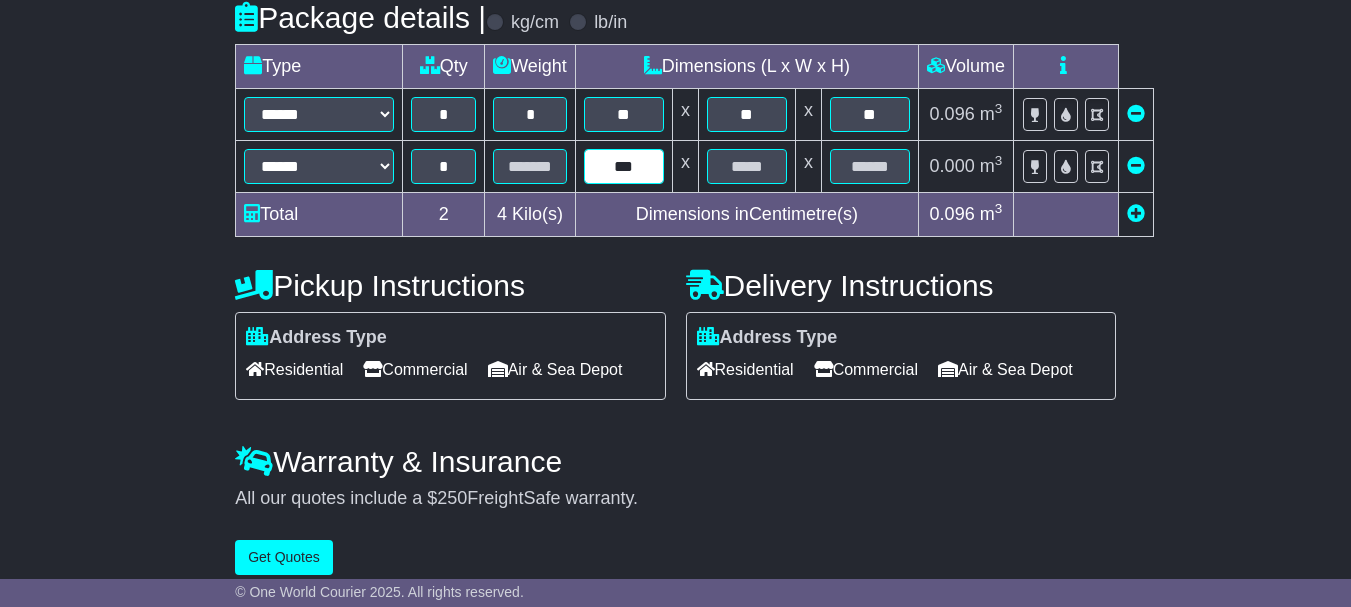type on "***" 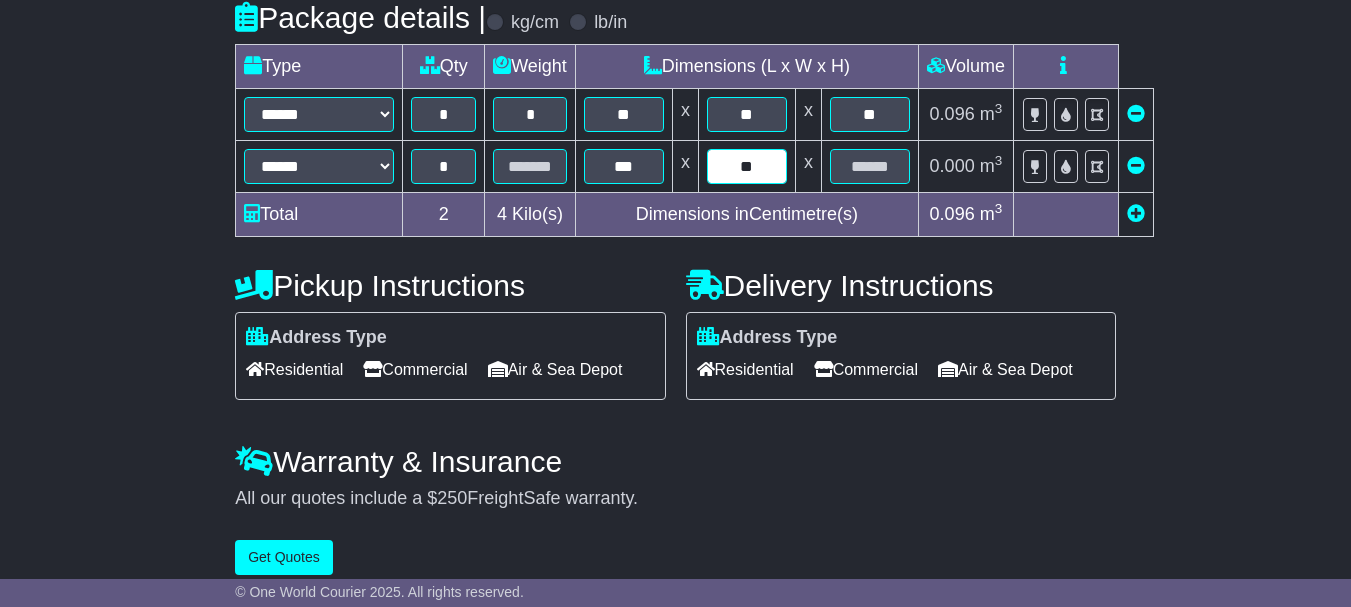 type on "**" 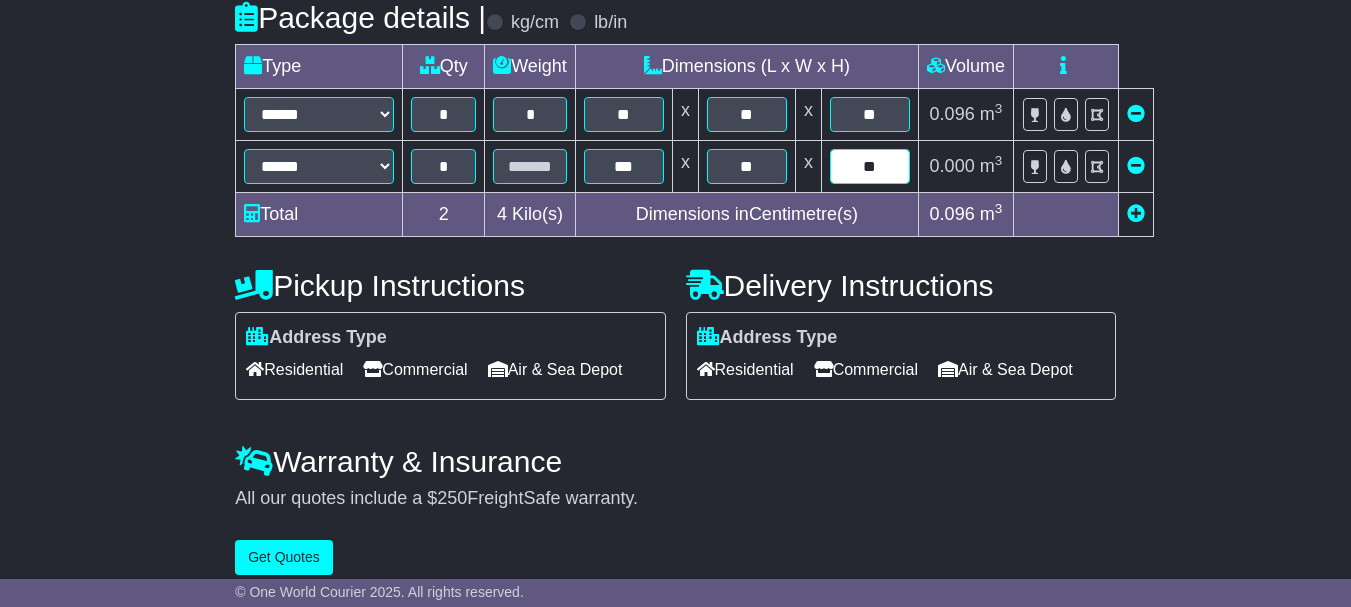 type on "**" 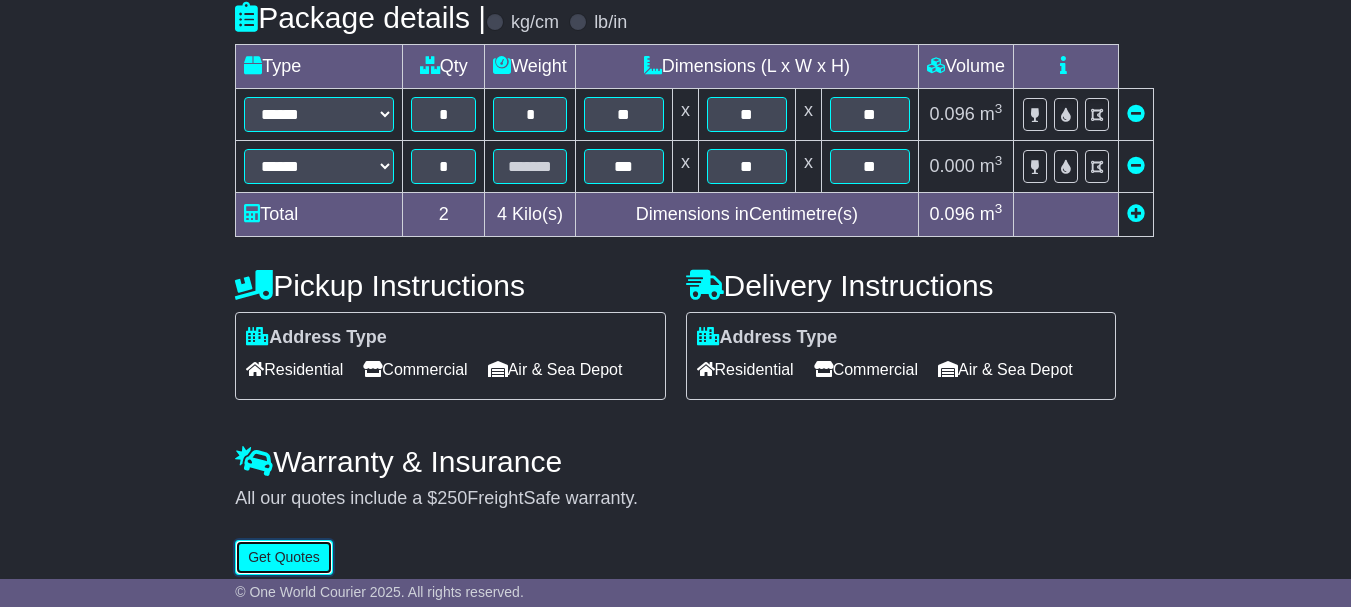scroll, scrollTop: 486, scrollLeft: 0, axis: vertical 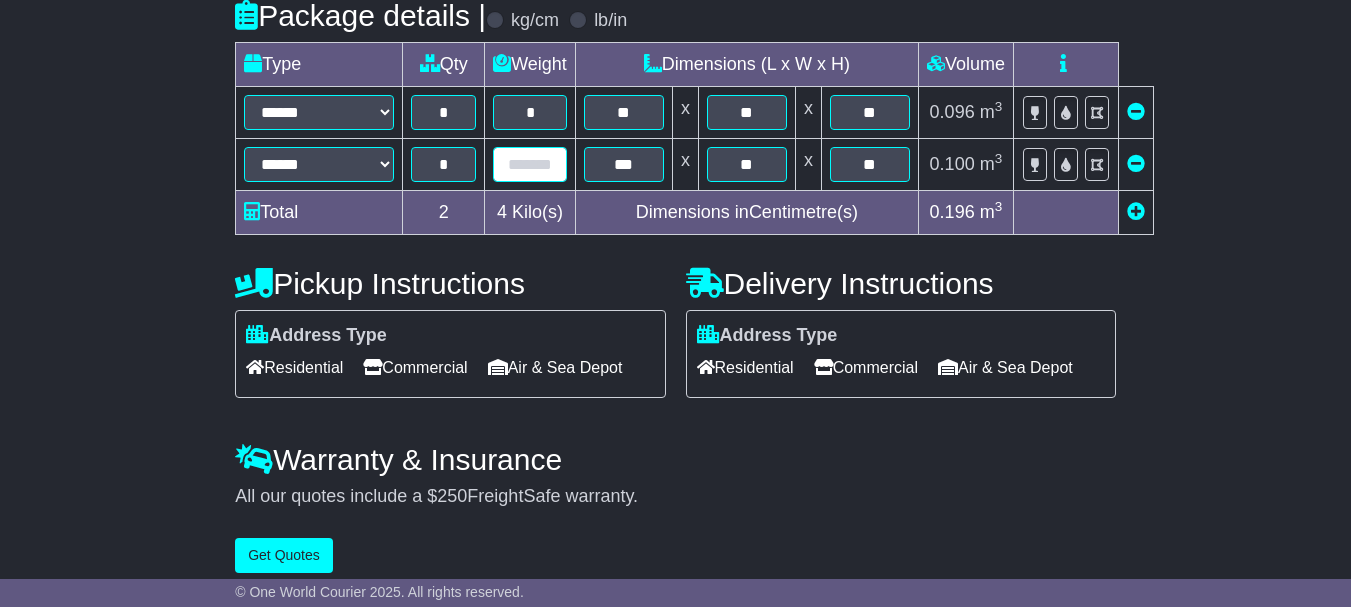 click at bounding box center [530, 164] 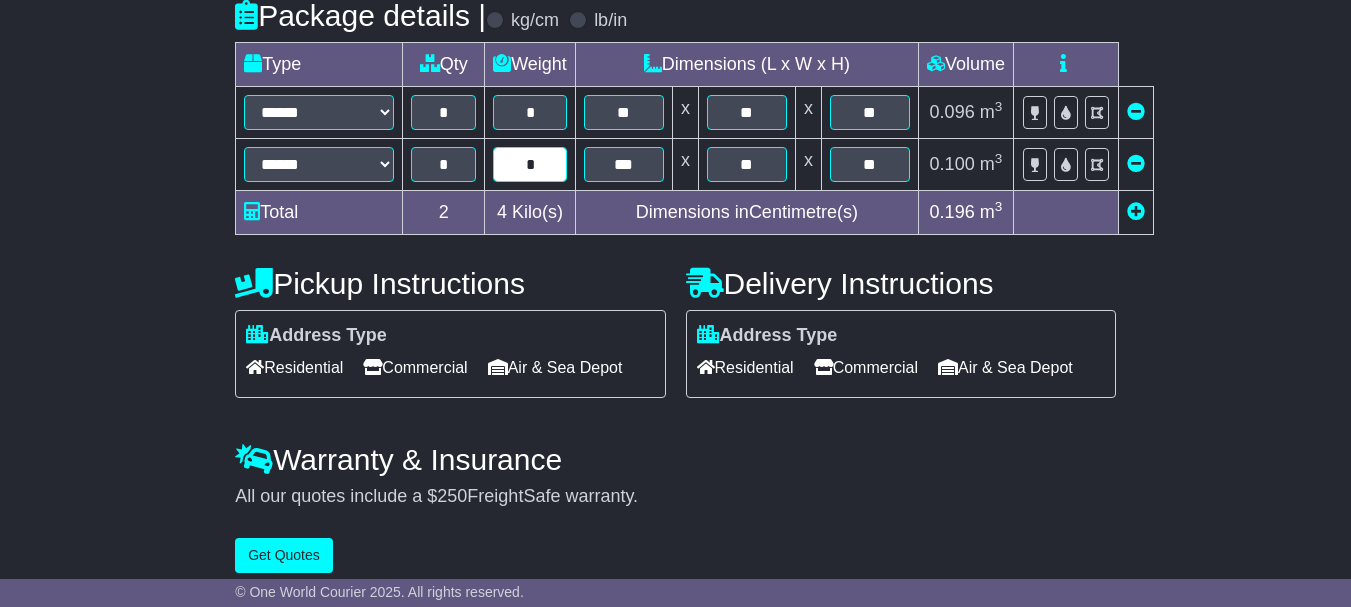 type on "*" 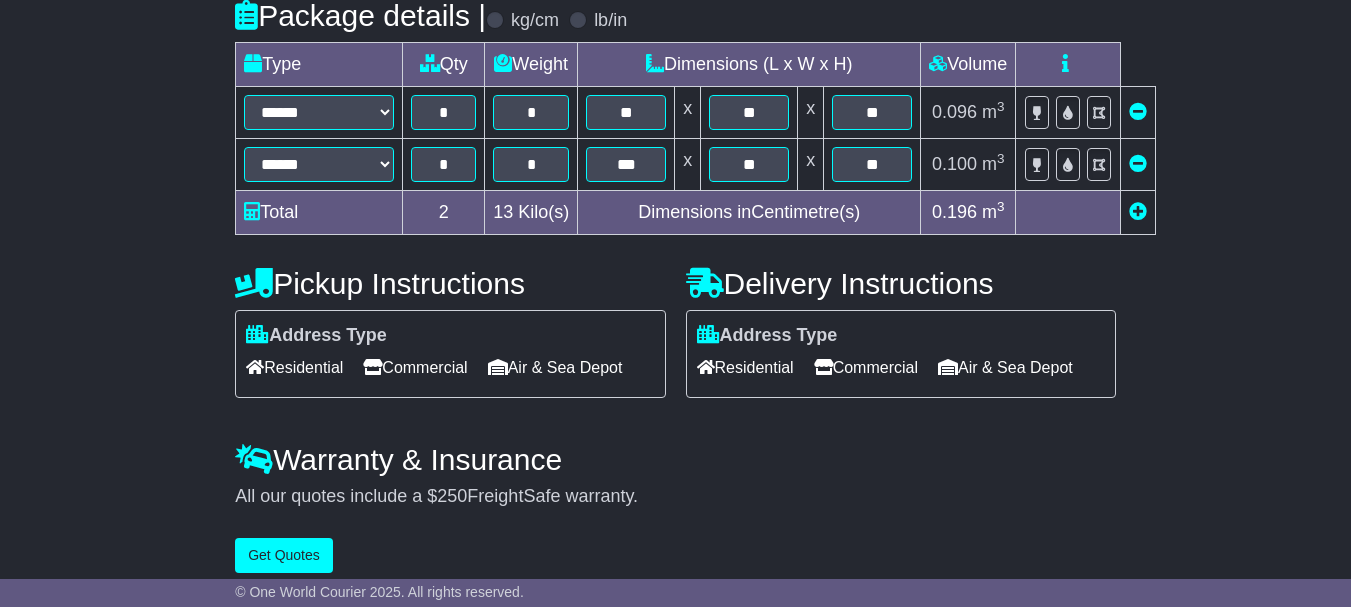 click on "Commercial" at bounding box center [415, 367] 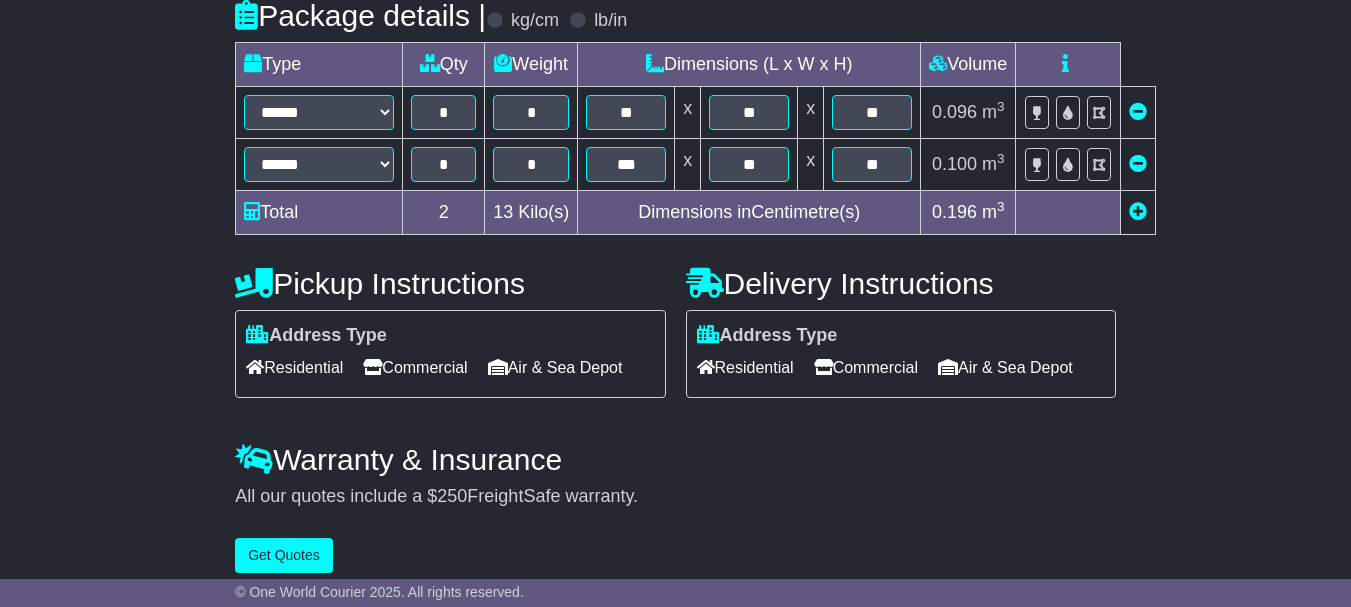 click on "Commercial" at bounding box center (866, 367) 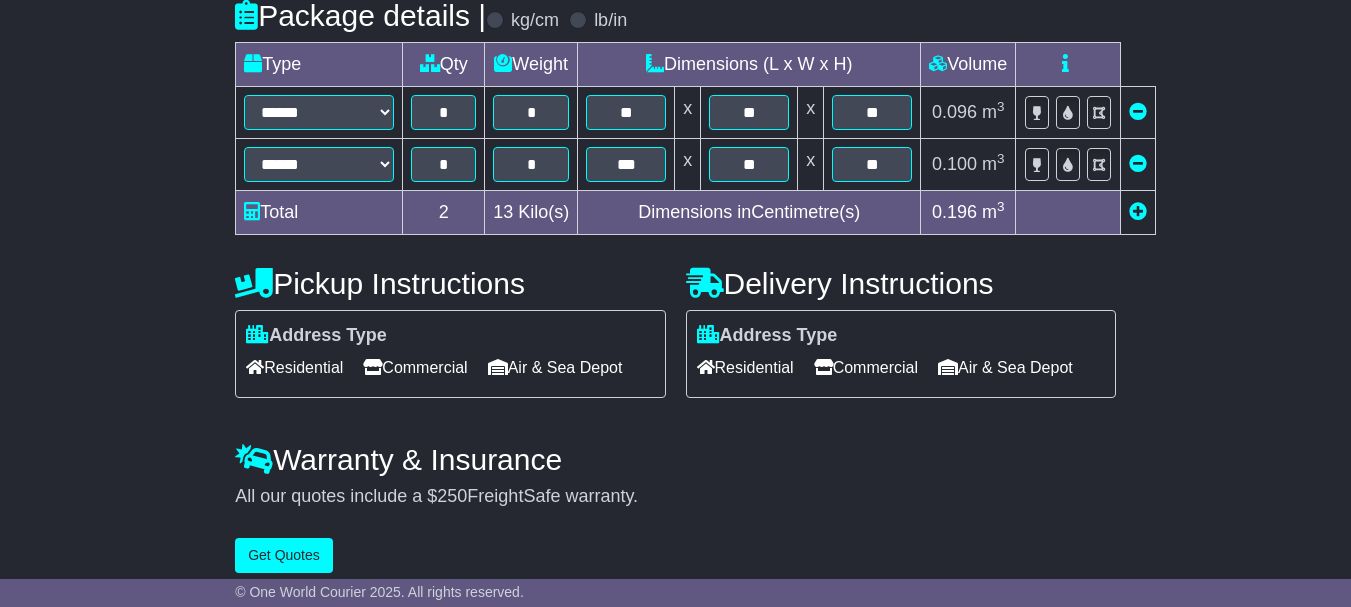 scroll, scrollTop: 569, scrollLeft: 0, axis: vertical 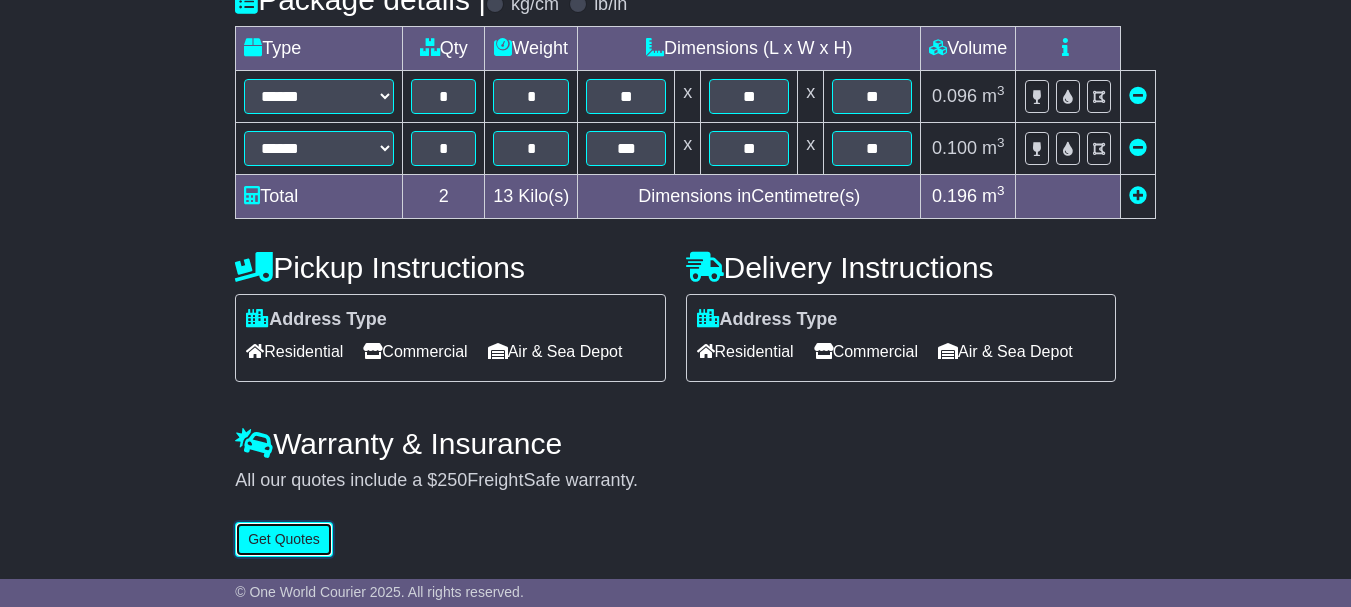 click on "Get Quotes" at bounding box center (284, 539) 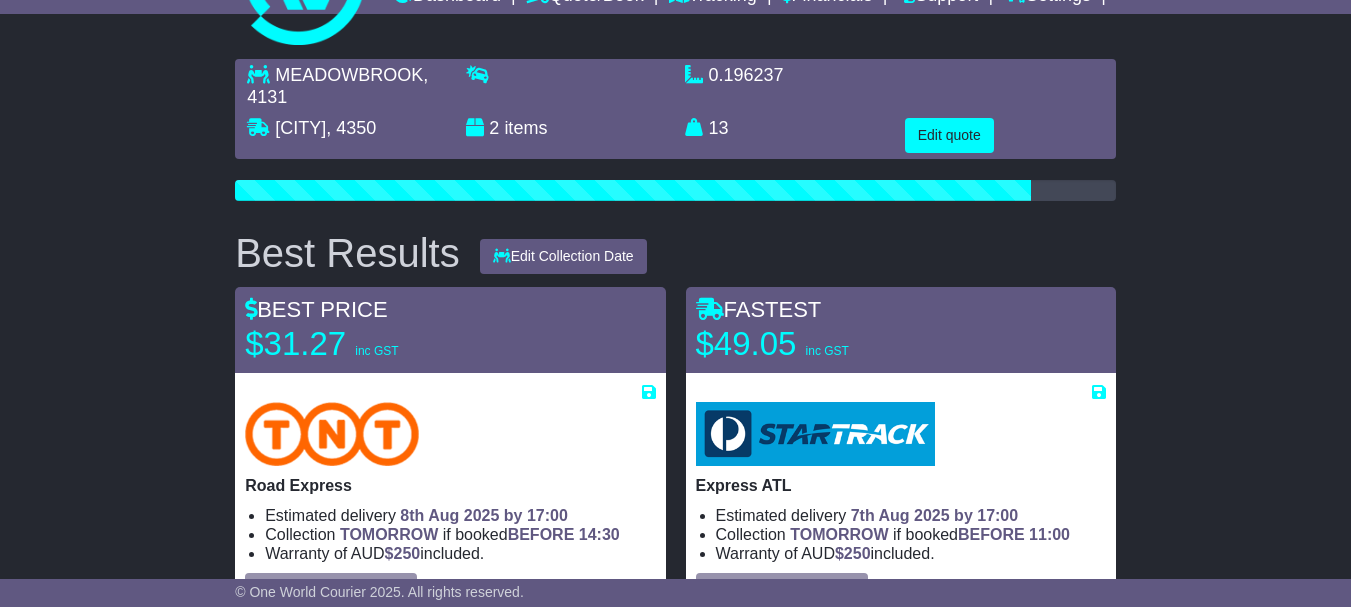 scroll, scrollTop: 200, scrollLeft: 0, axis: vertical 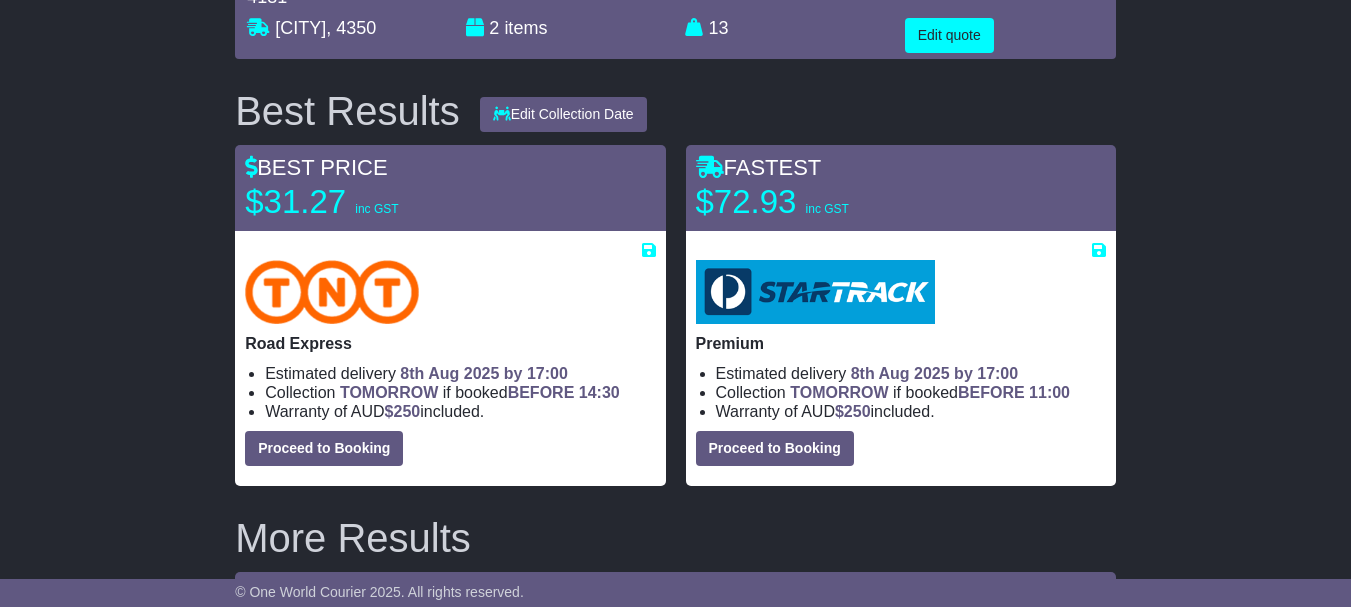click on "BEST PRICE
$31.27
inc GST" at bounding box center [450, 188] 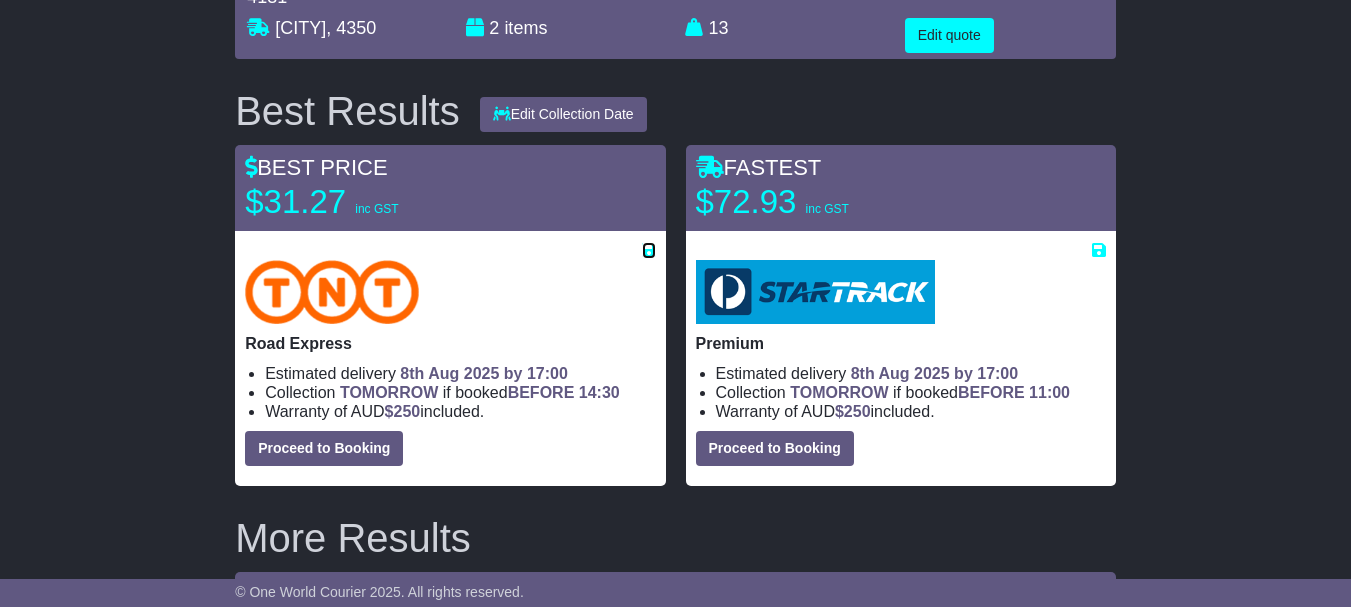click at bounding box center (649, 250) 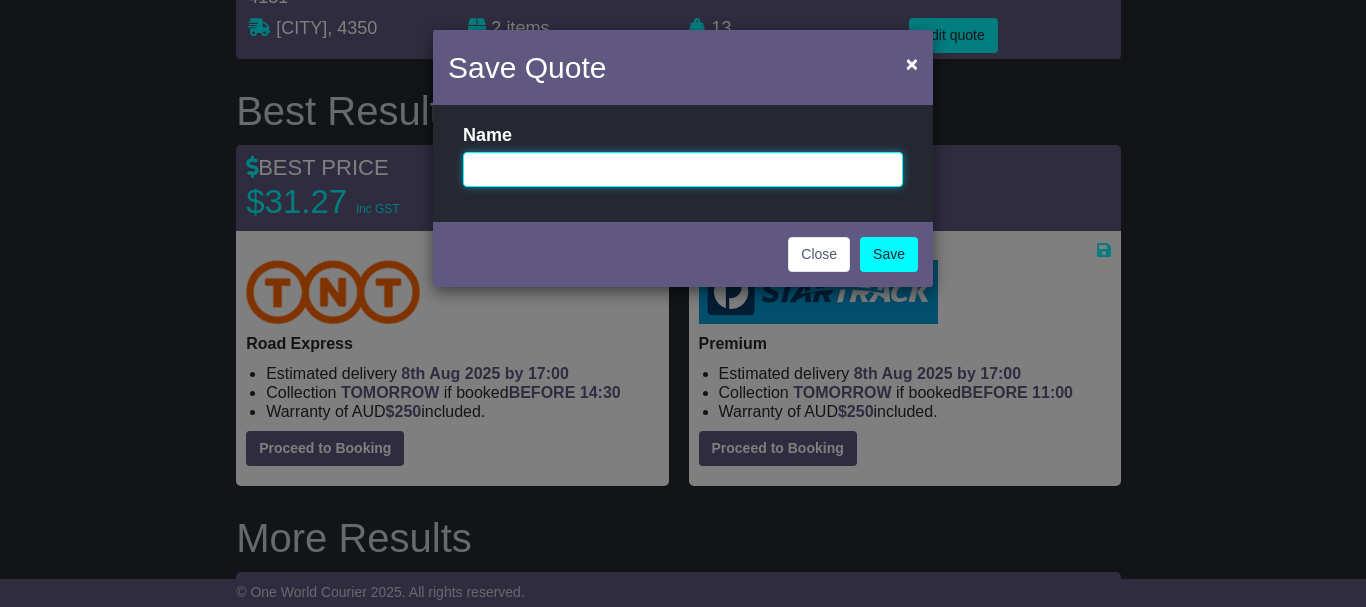 click at bounding box center (683, 169) 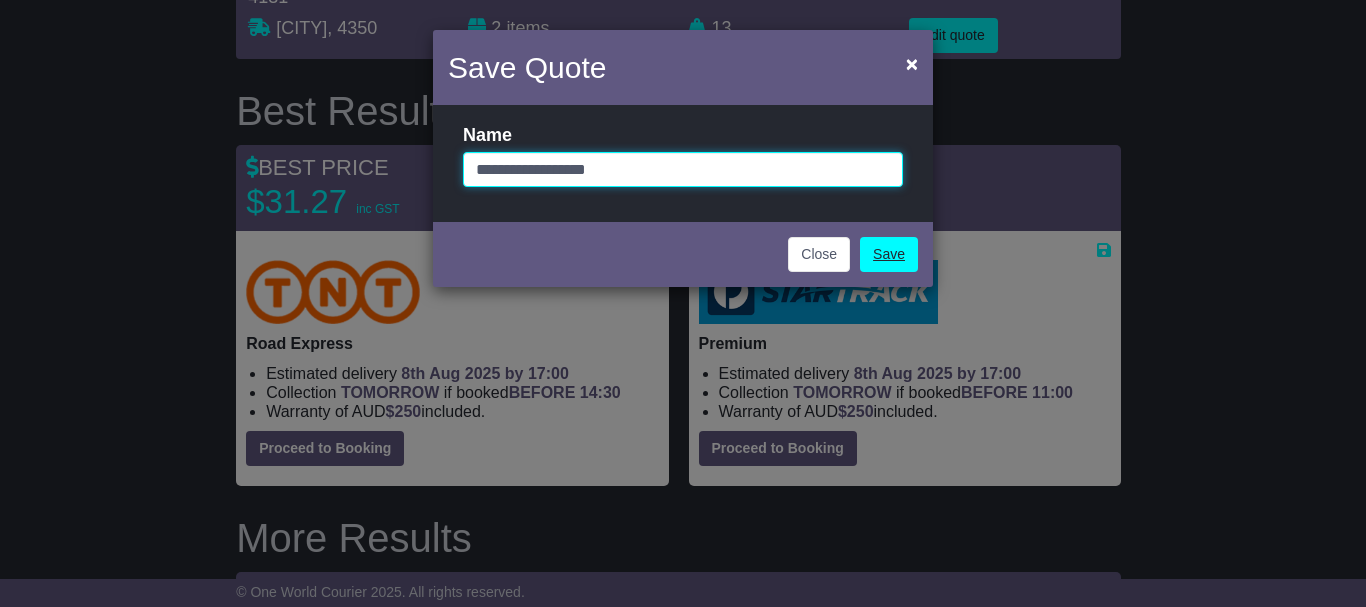 type on "**********" 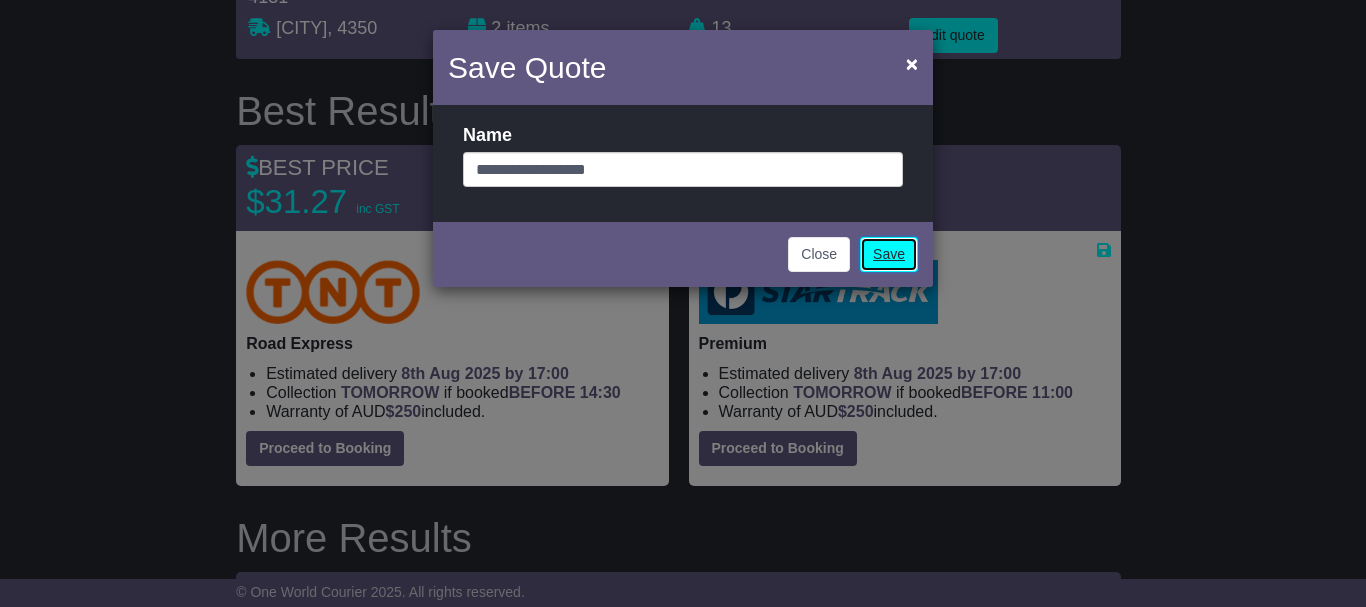 click on "Save" at bounding box center (889, 254) 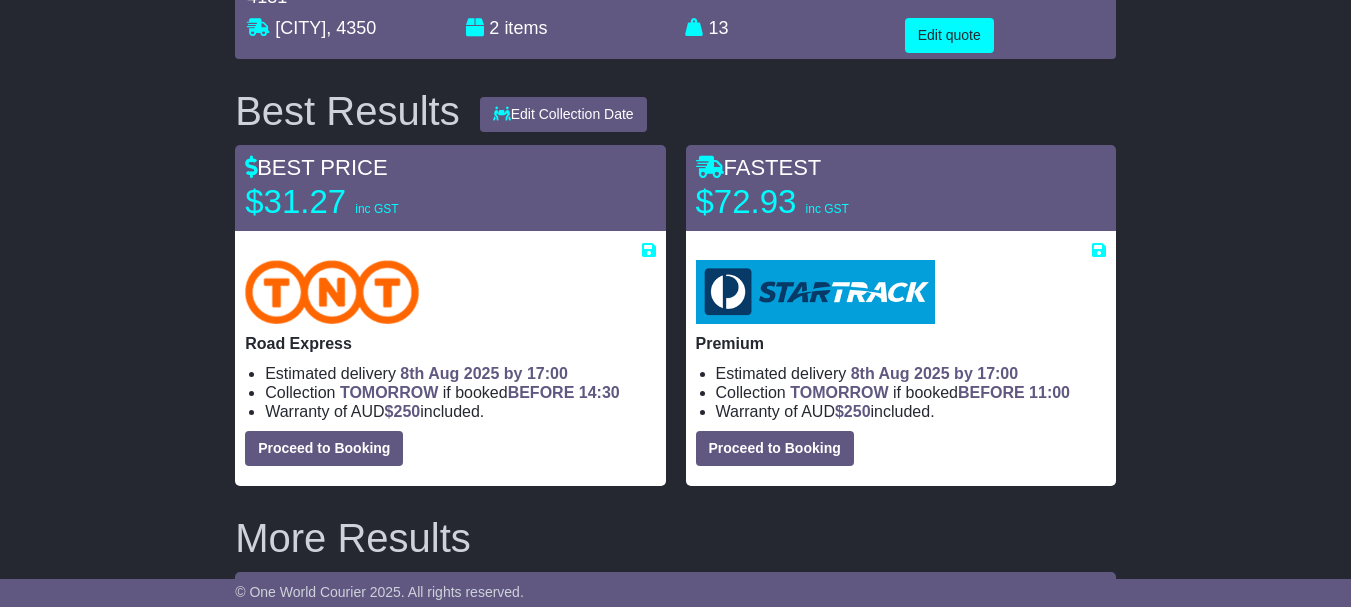scroll, scrollTop: 0, scrollLeft: 0, axis: both 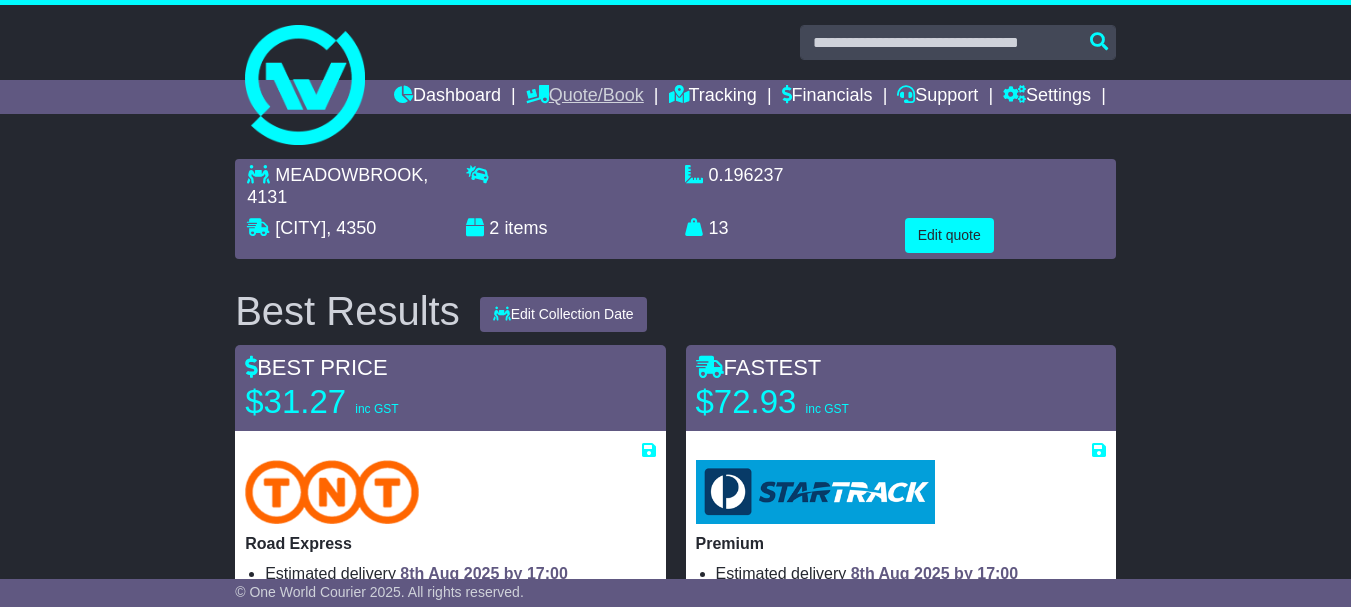 click on "Quote/Book" at bounding box center (585, 97) 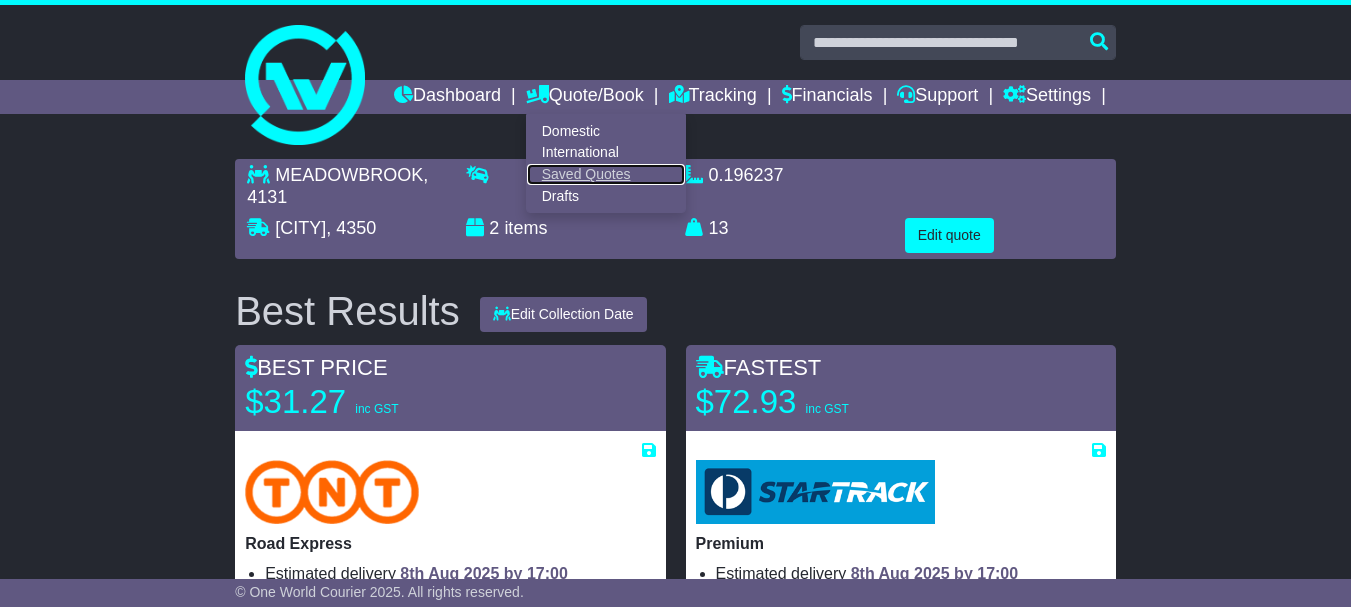 click on "Saved Quotes" at bounding box center [606, 175] 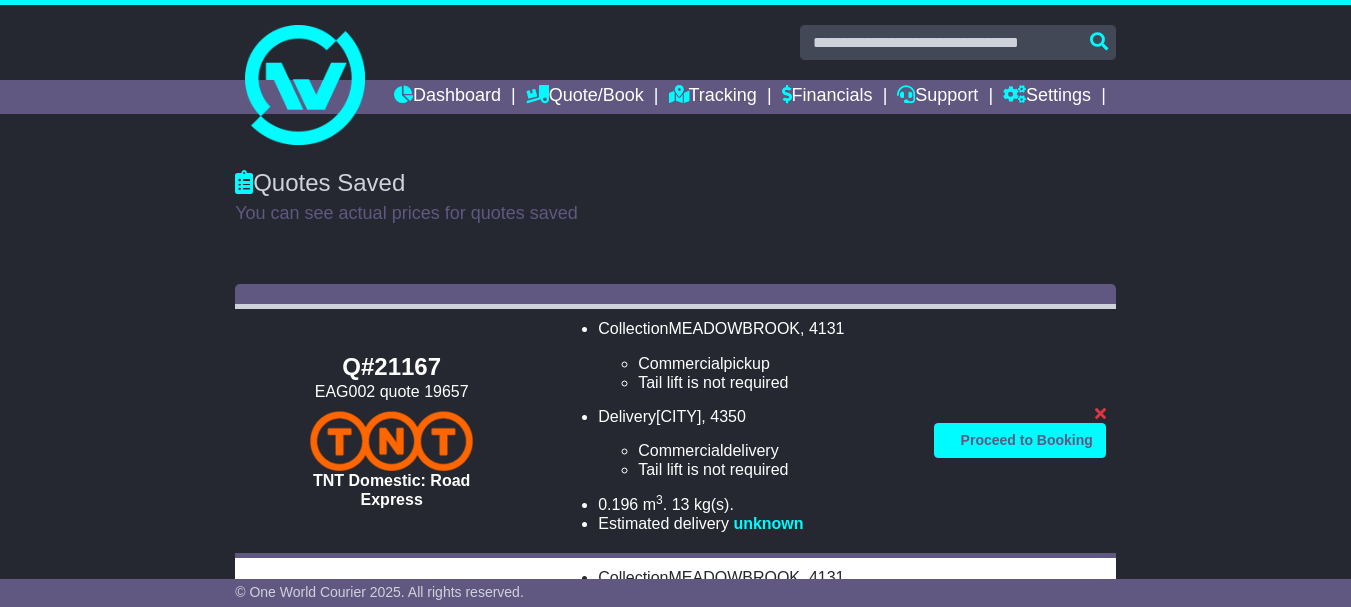 scroll, scrollTop: 0, scrollLeft: 0, axis: both 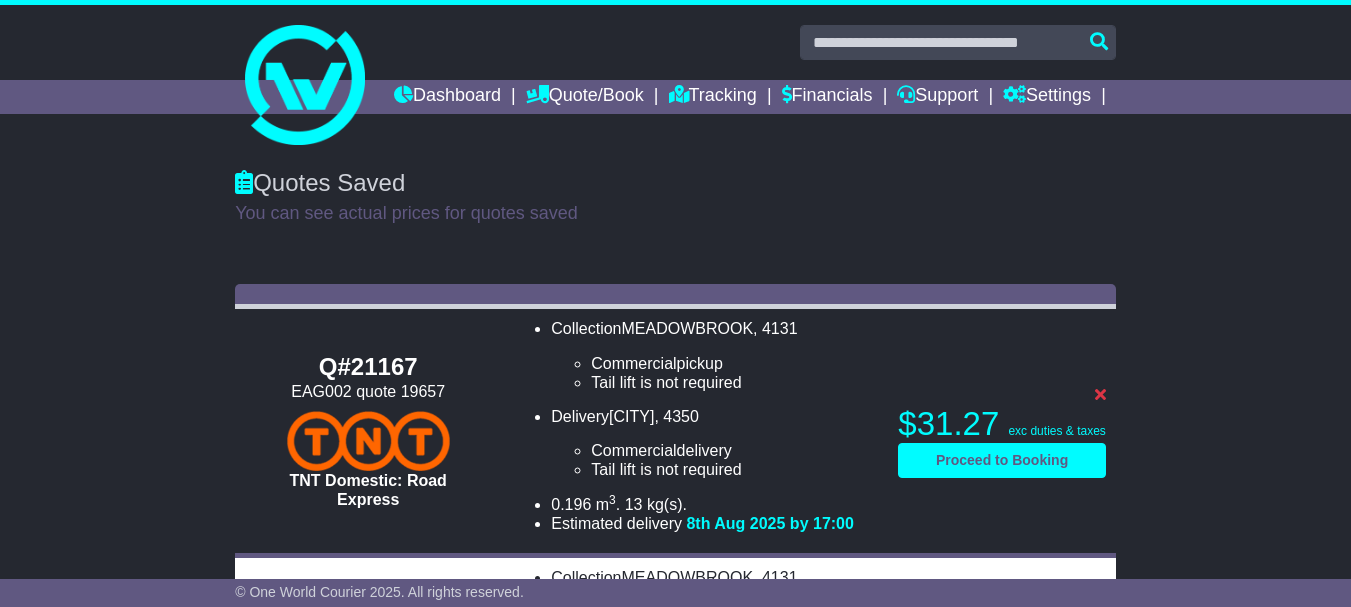 click on "Q#21167
EAG002 quote 19657
TNT Domestic: Road Express
Collection
[CITY], [POSTAL_CODE]
Commercial  pickup
Tail lift is not required
Tail lift required
Delivery
[CITY], [POSTAL_CODE]
Commercial  delivery
Tail lift is not required
Tail lift required" at bounding box center (675, 1283) 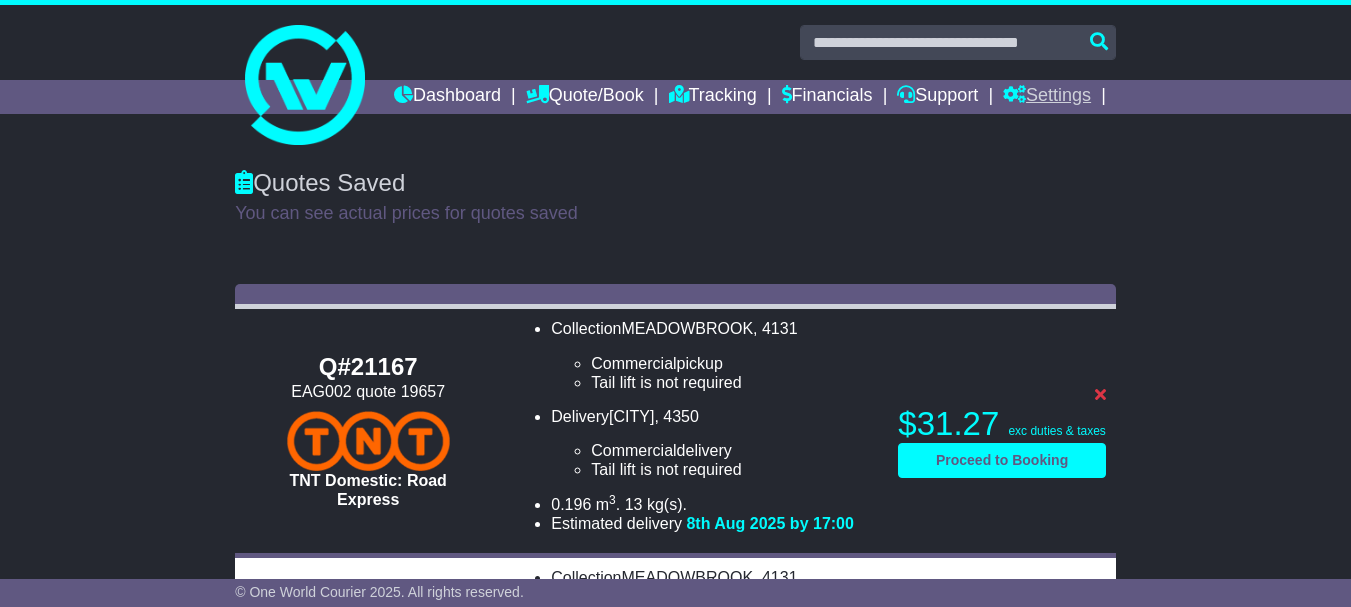 click on "Settings" at bounding box center [1047, 97] 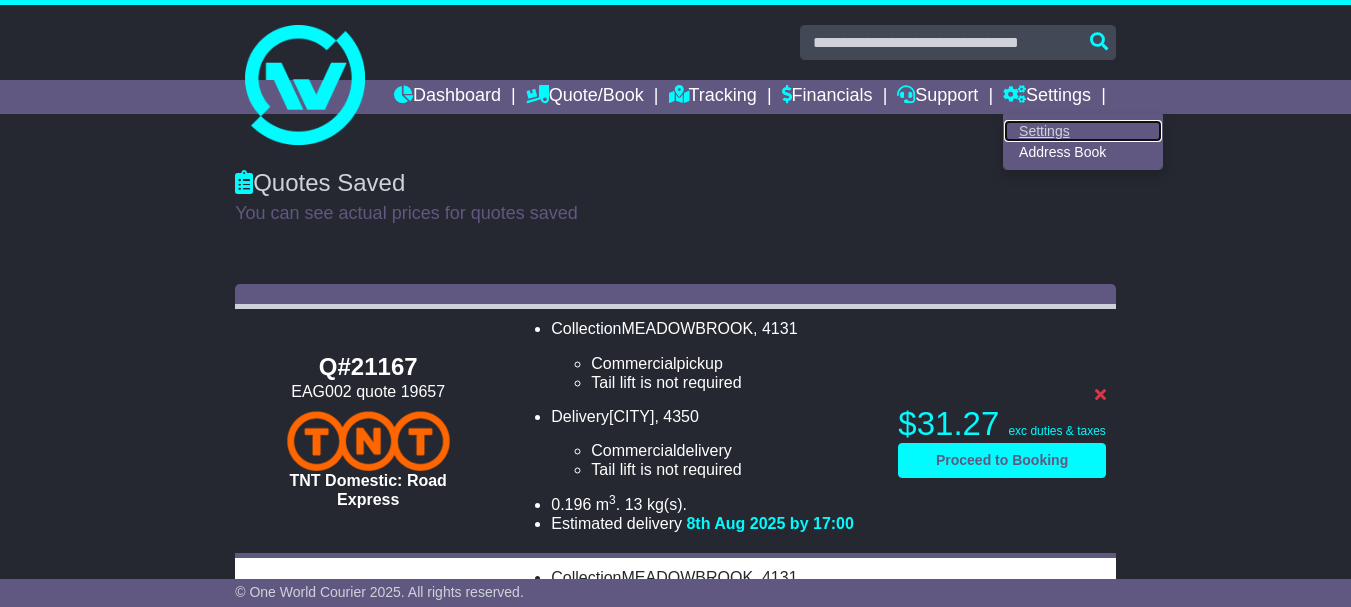 click on "Settings" at bounding box center [1083, 131] 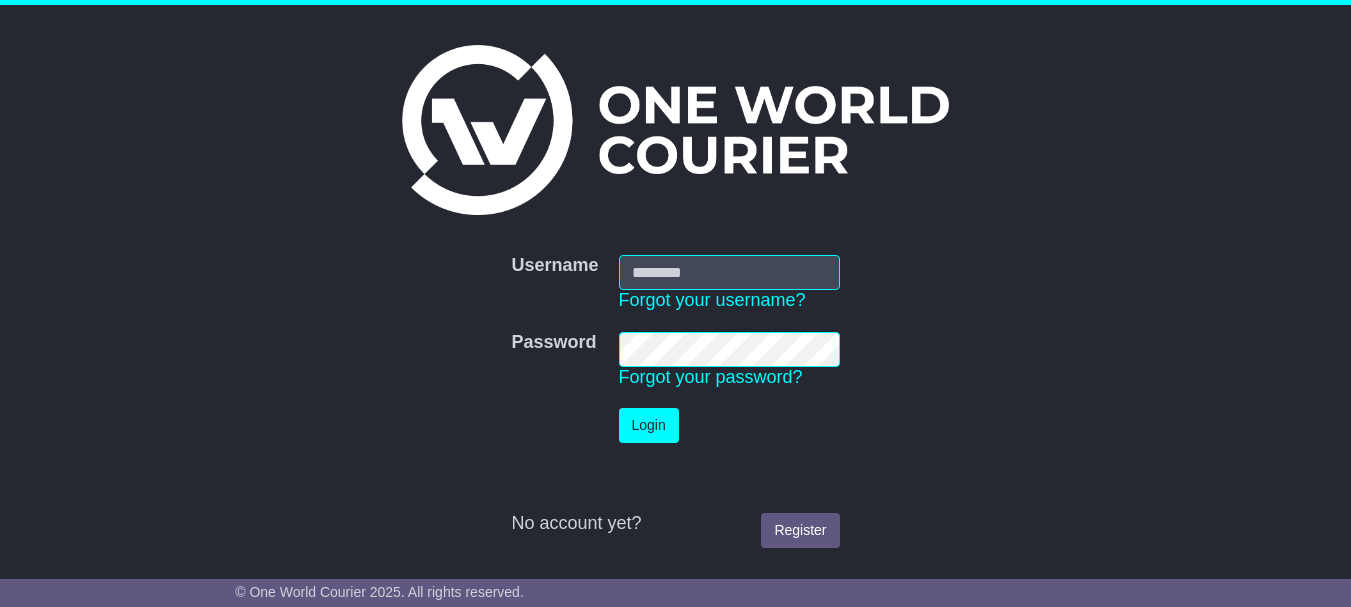 scroll, scrollTop: 0, scrollLeft: 0, axis: both 